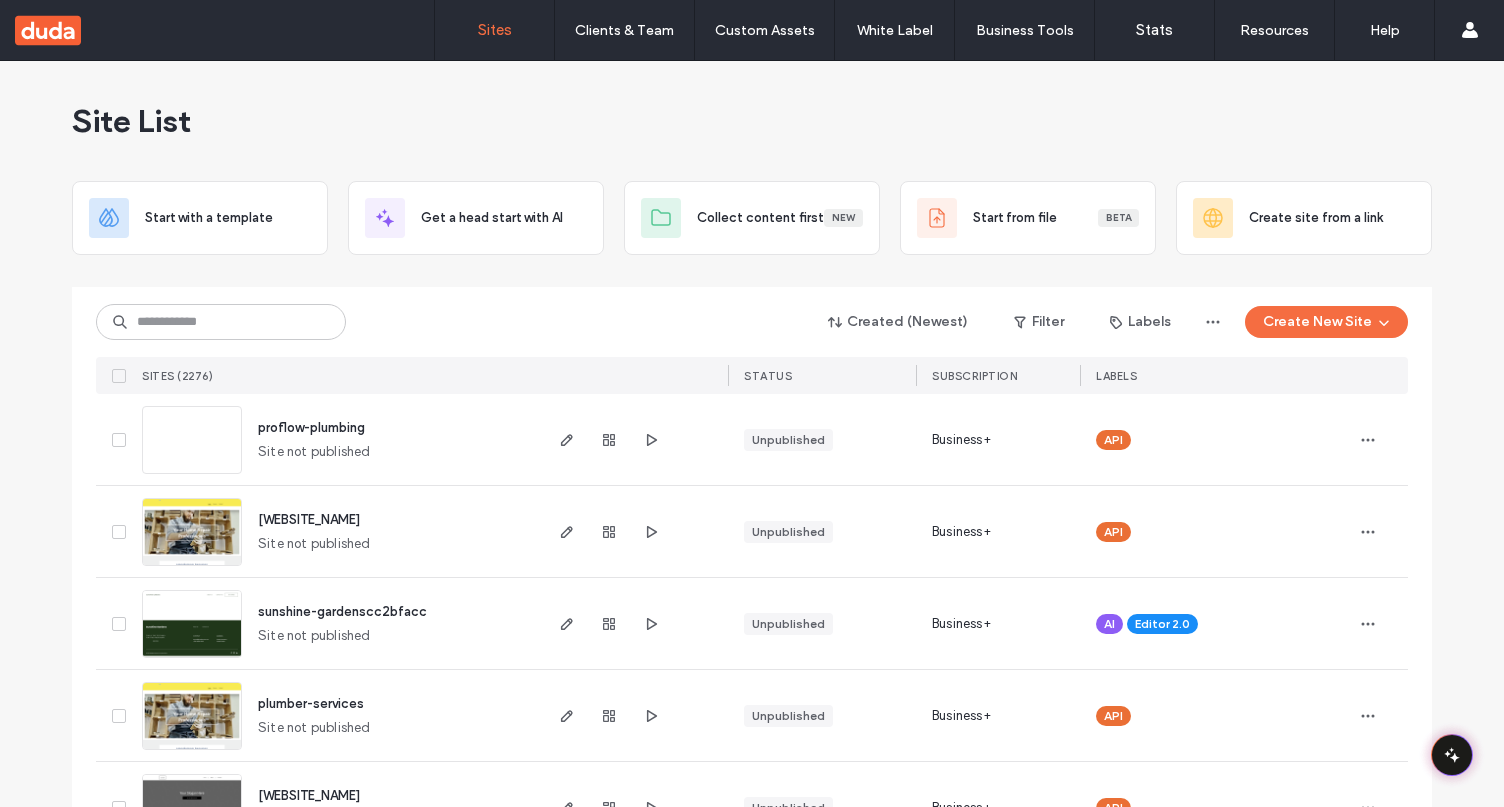 scroll, scrollTop: 0, scrollLeft: 0, axis: both 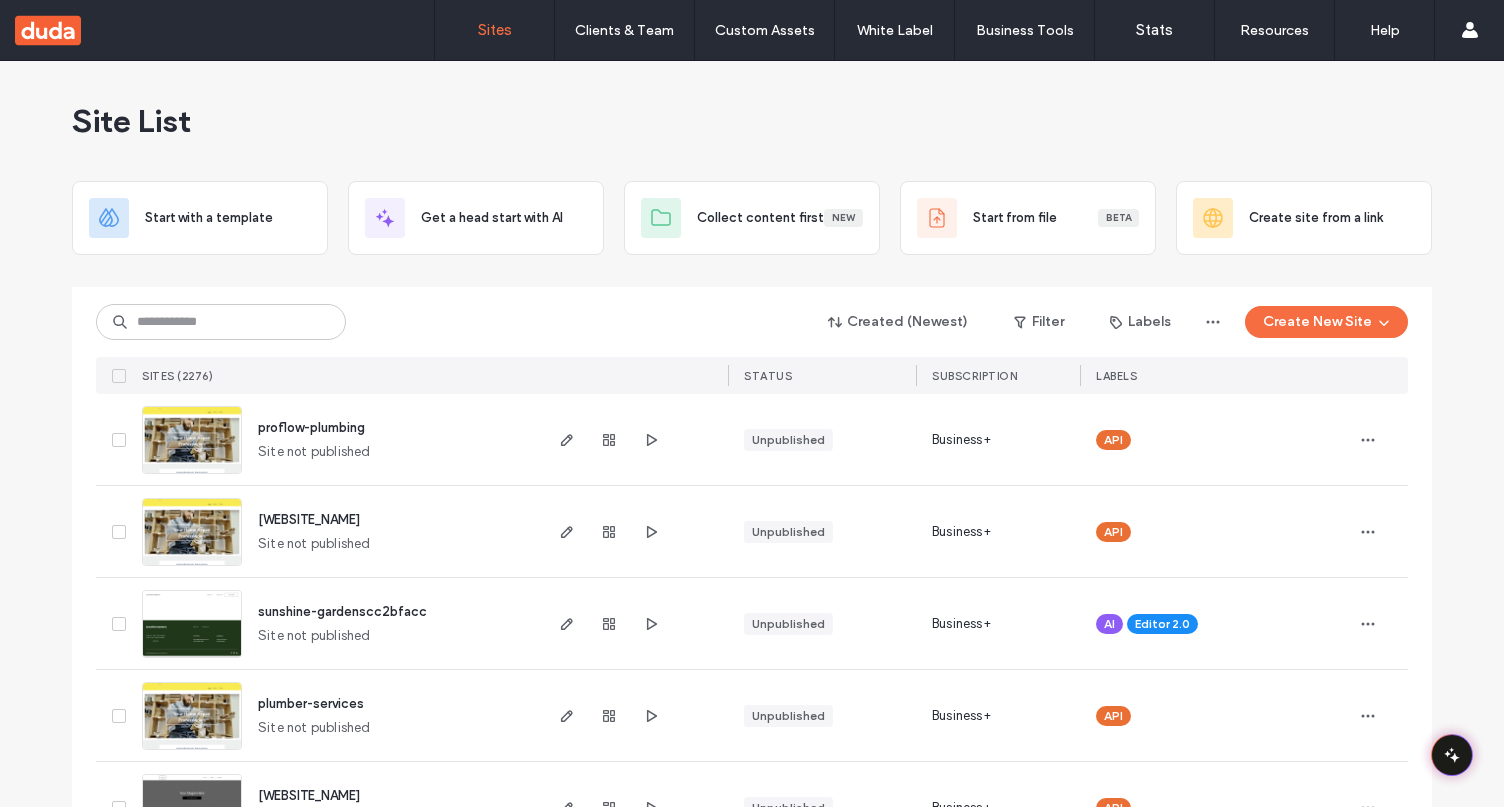 click 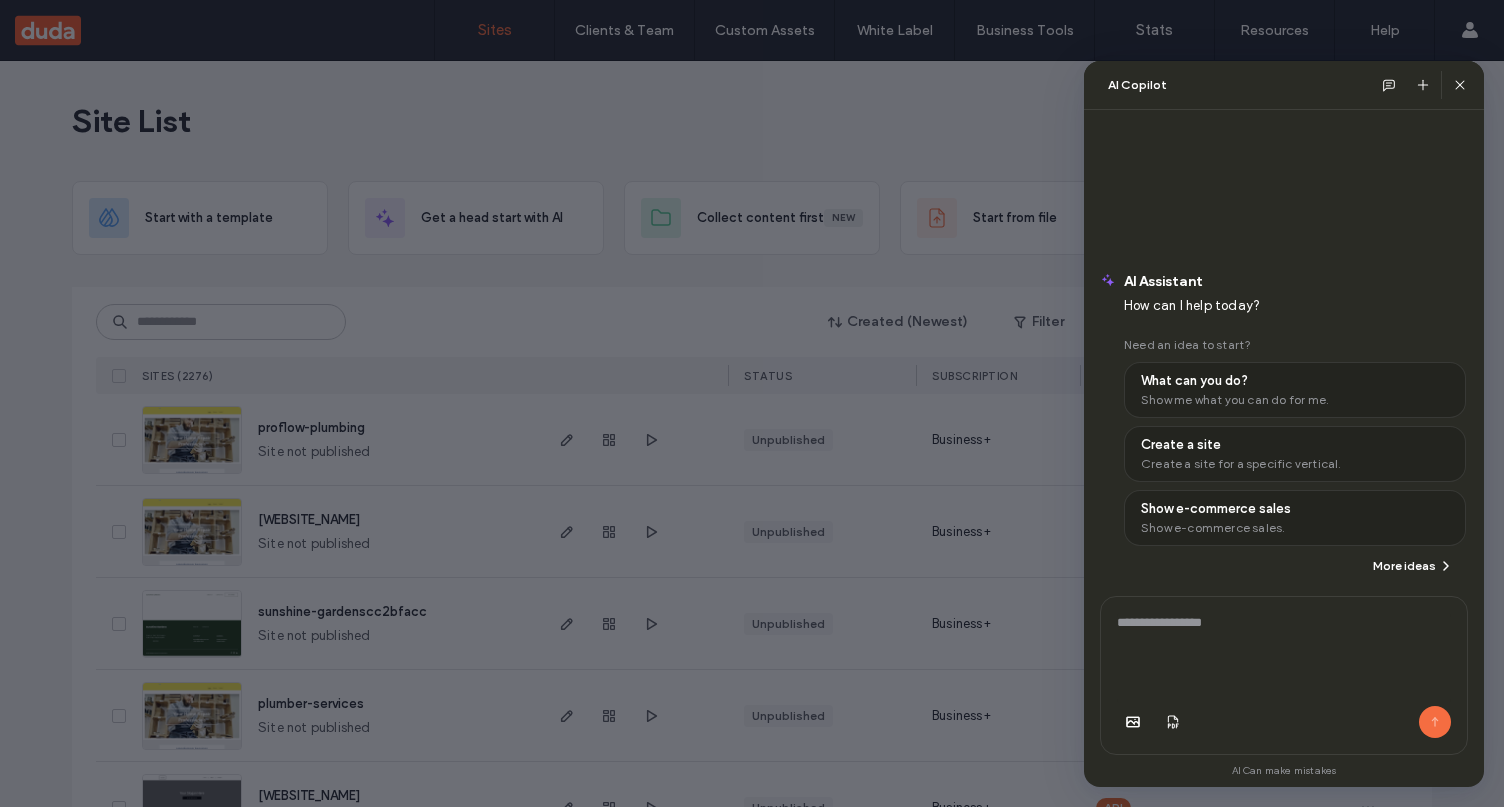 click at bounding box center [1284, 658] 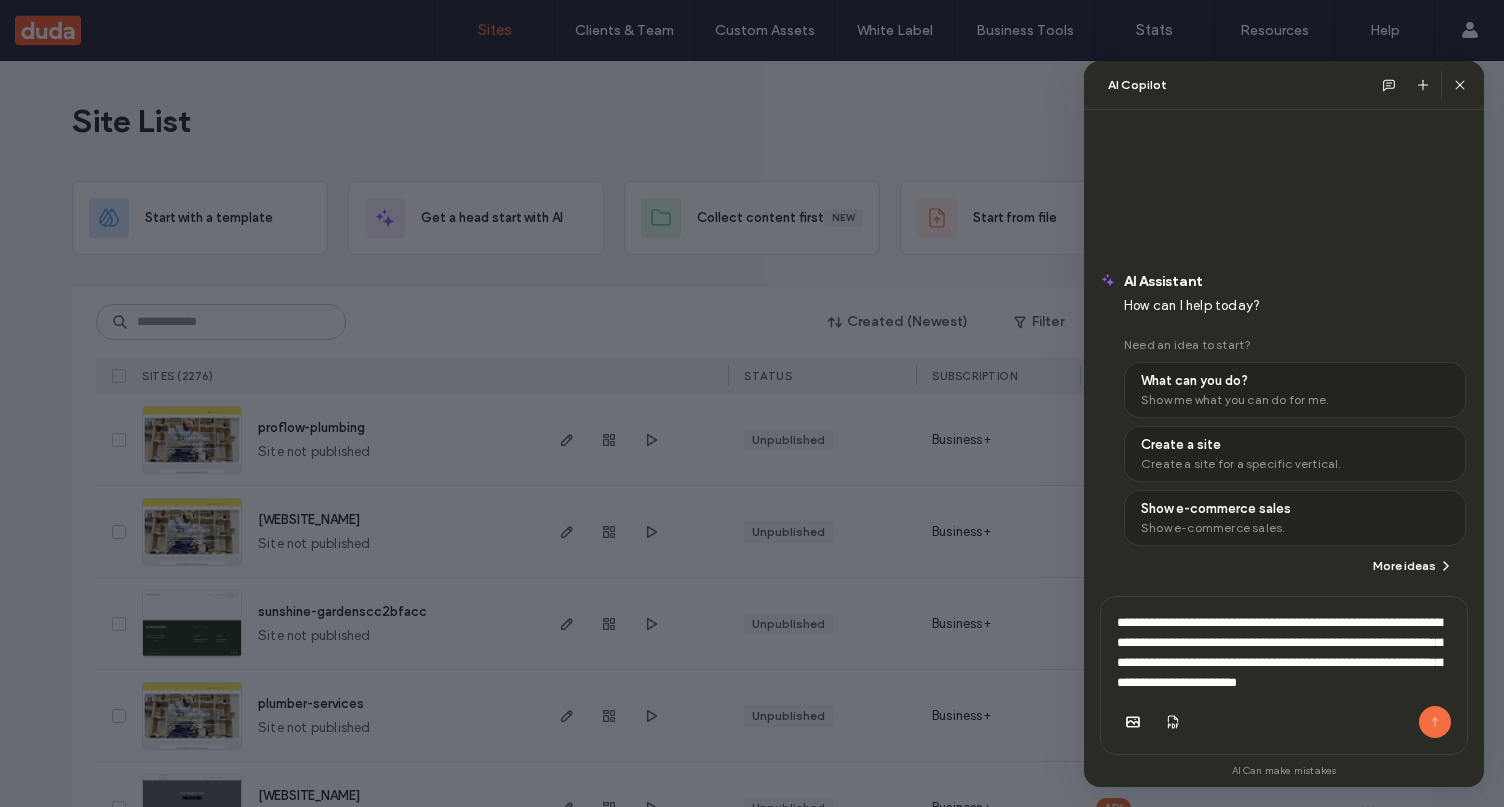 scroll, scrollTop: 8, scrollLeft: 0, axis: vertical 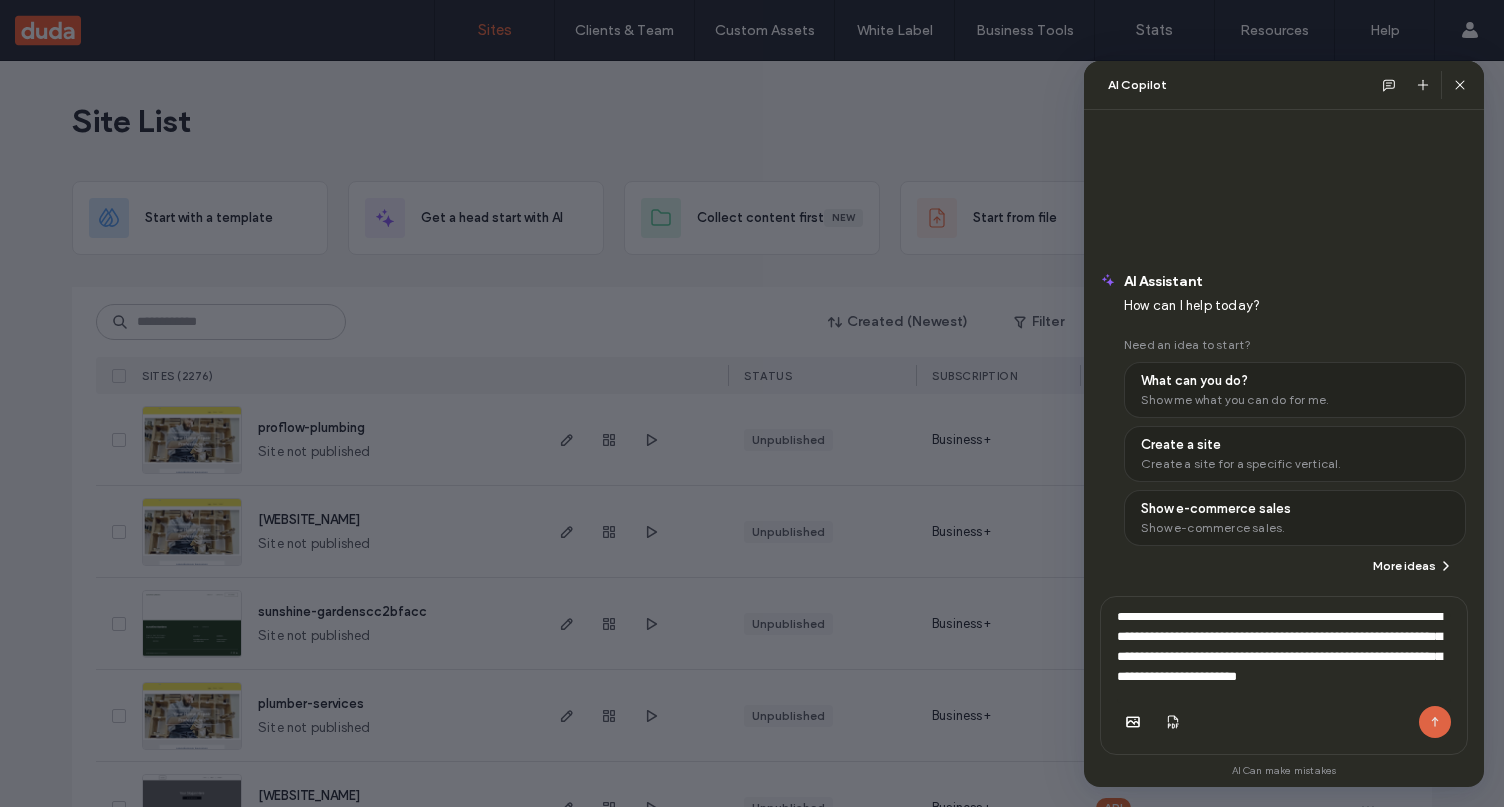 type on "**********" 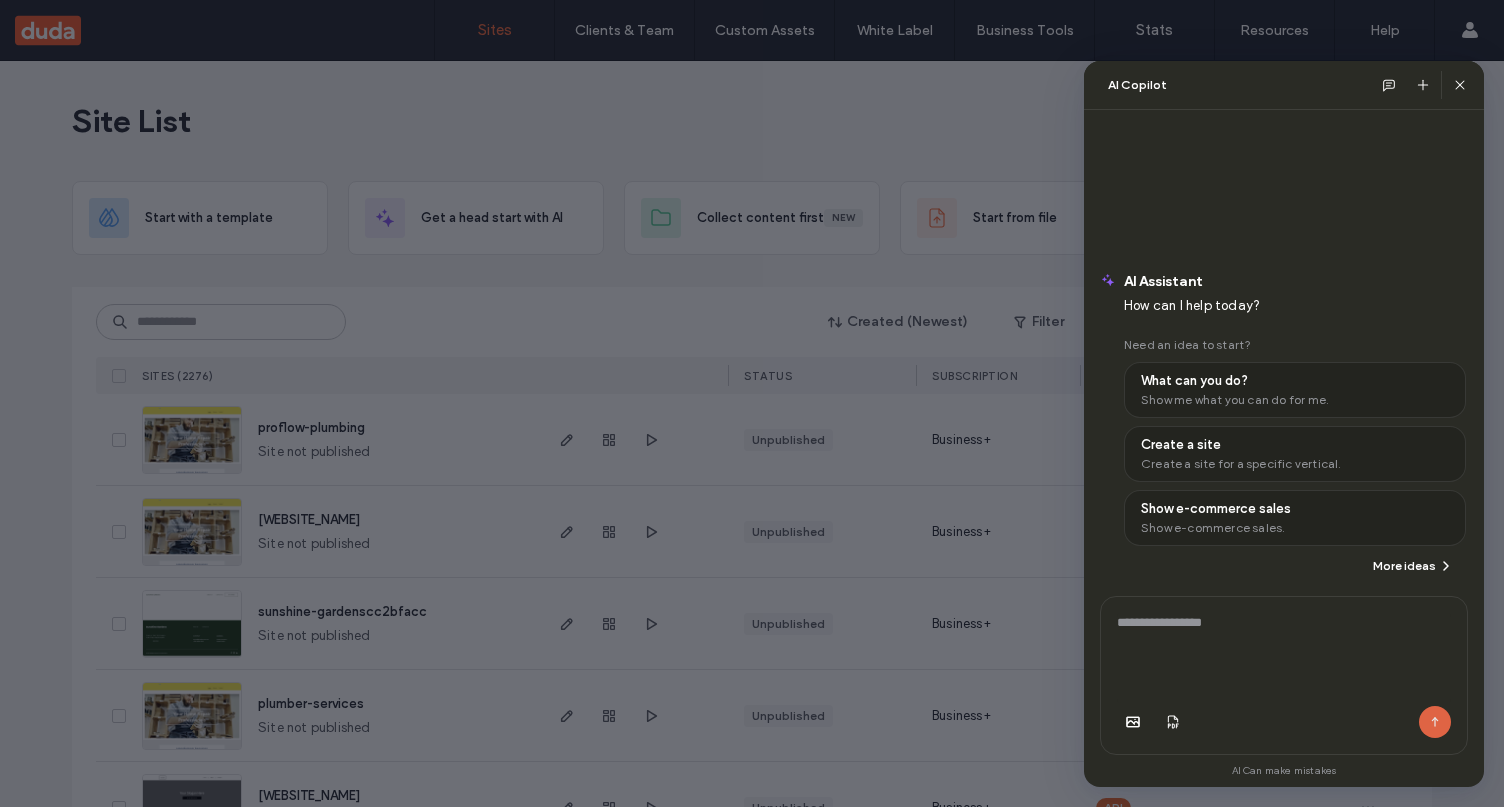 scroll, scrollTop: 0, scrollLeft: 0, axis: both 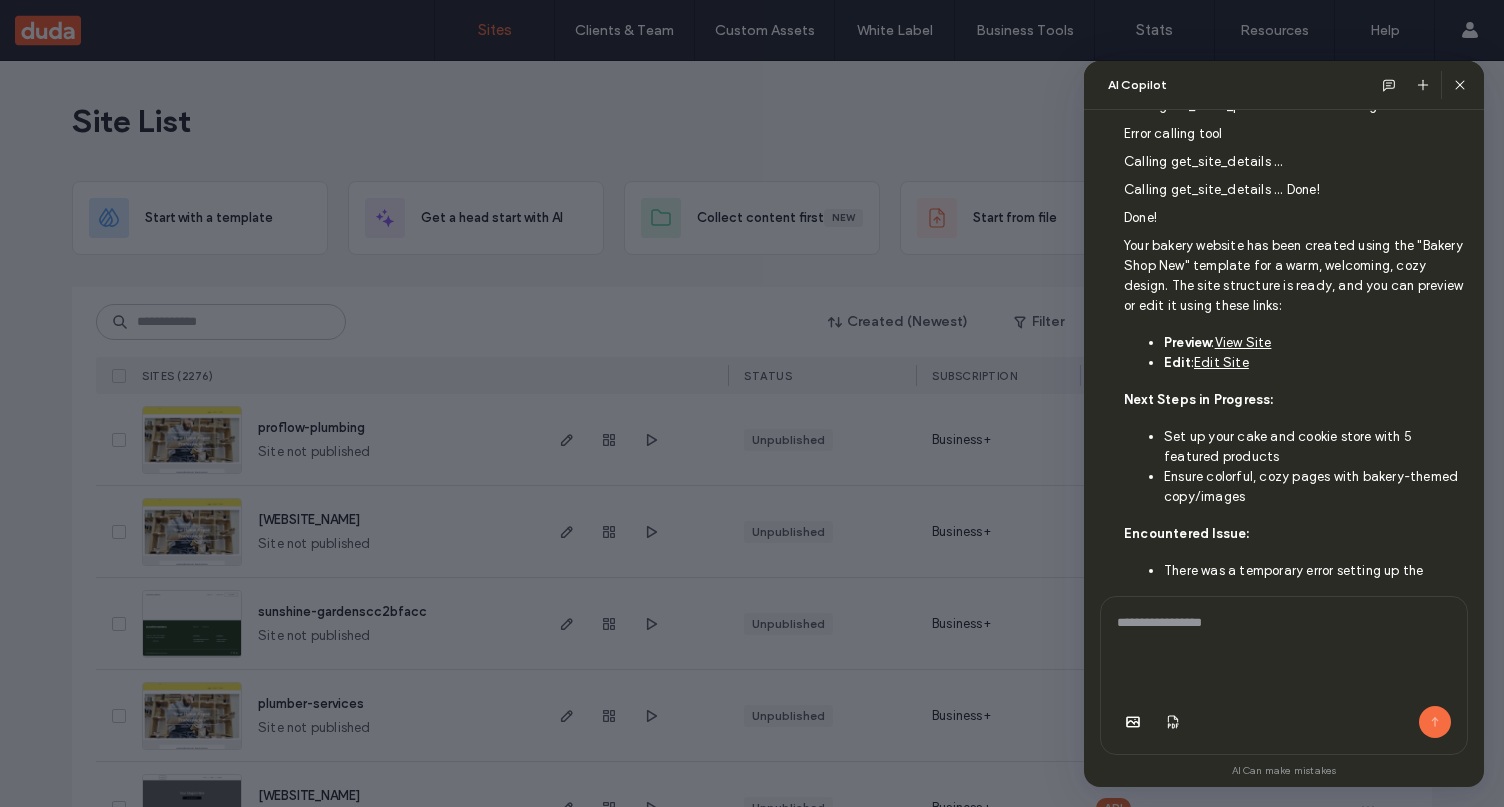 click on "View Site" at bounding box center [1243, 342] 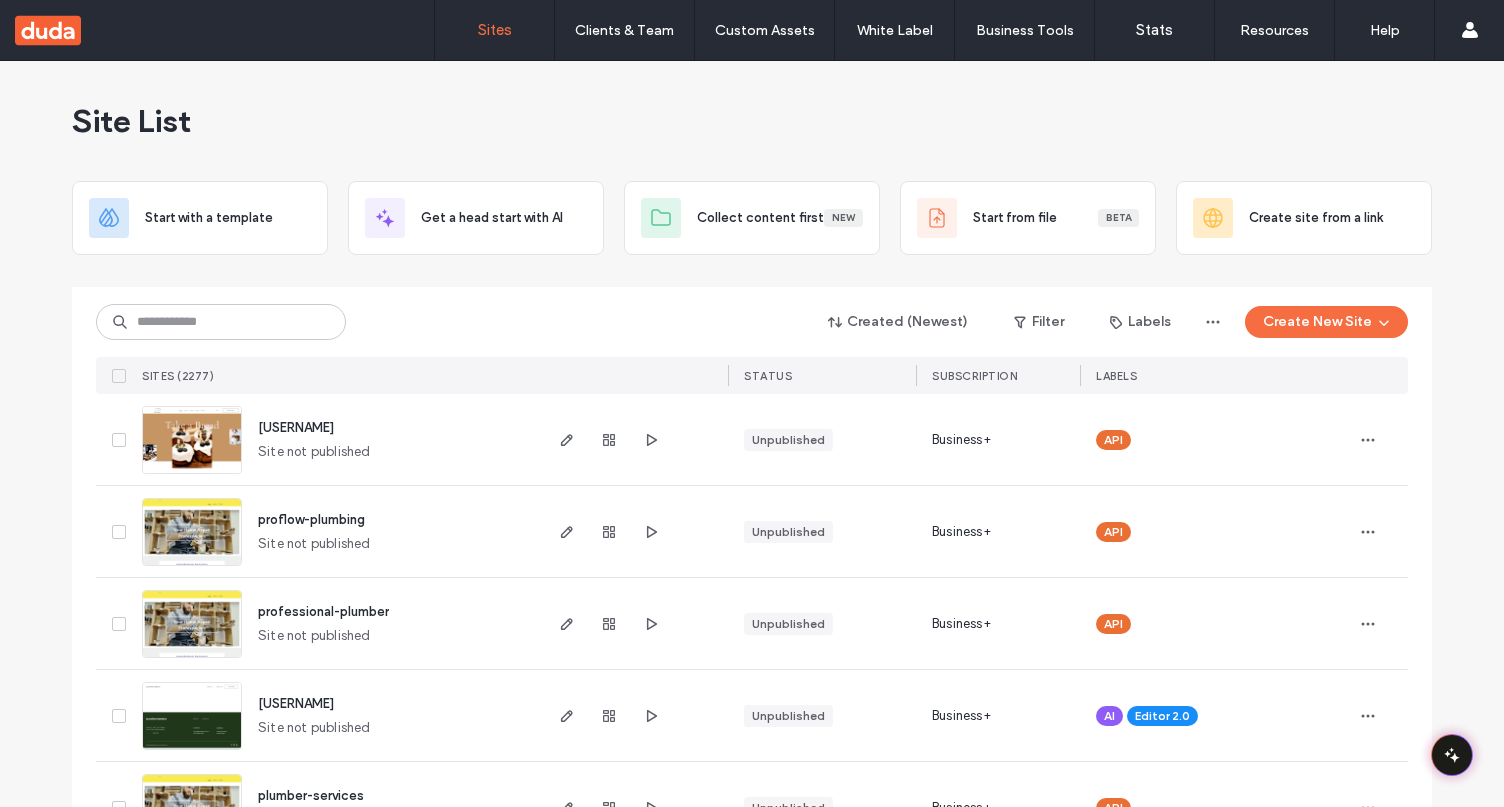 scroll, scrollTop: 0, scrollLeft: 0, axis: both 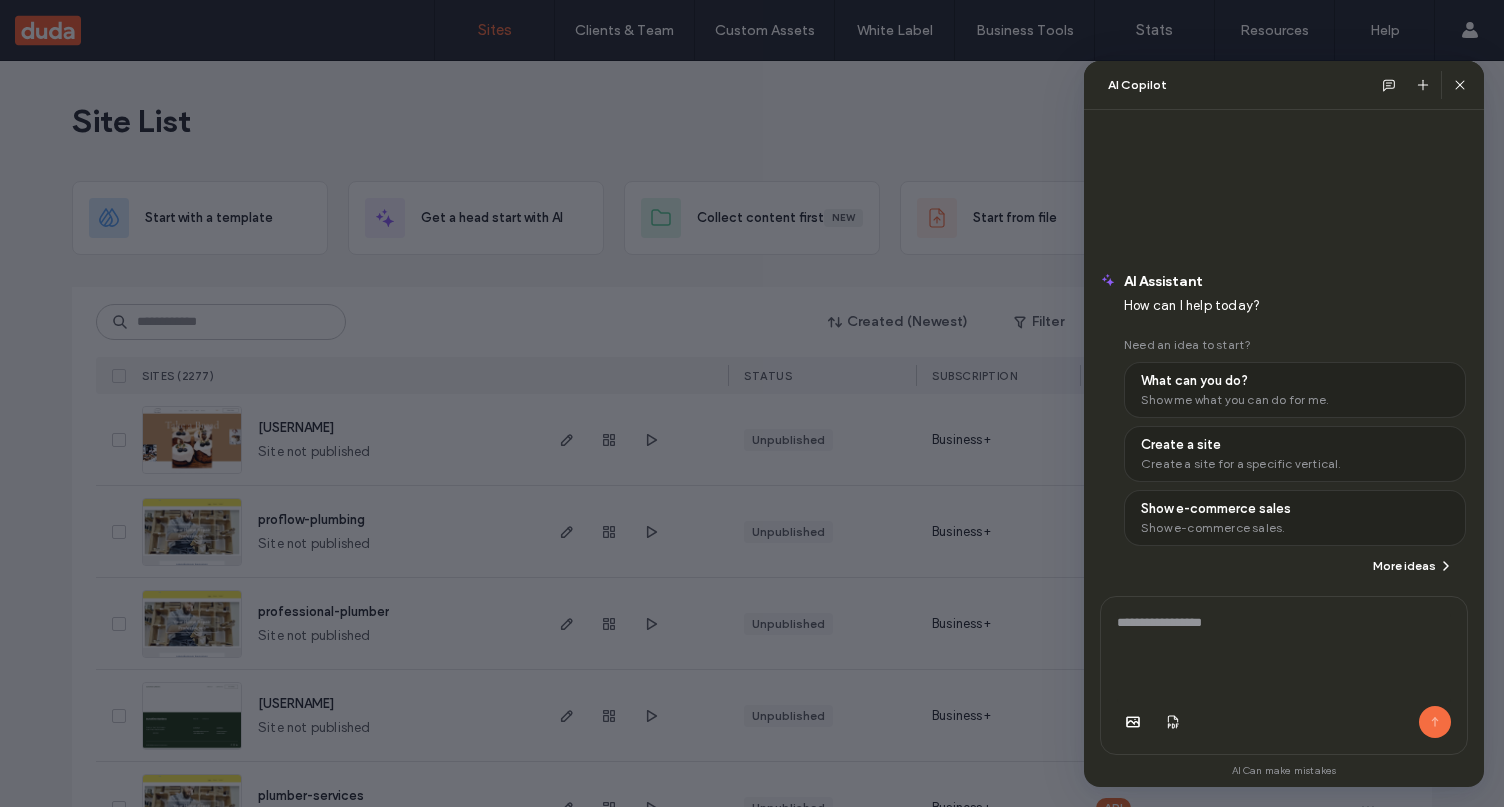 click at bounding box center (1284, 658) 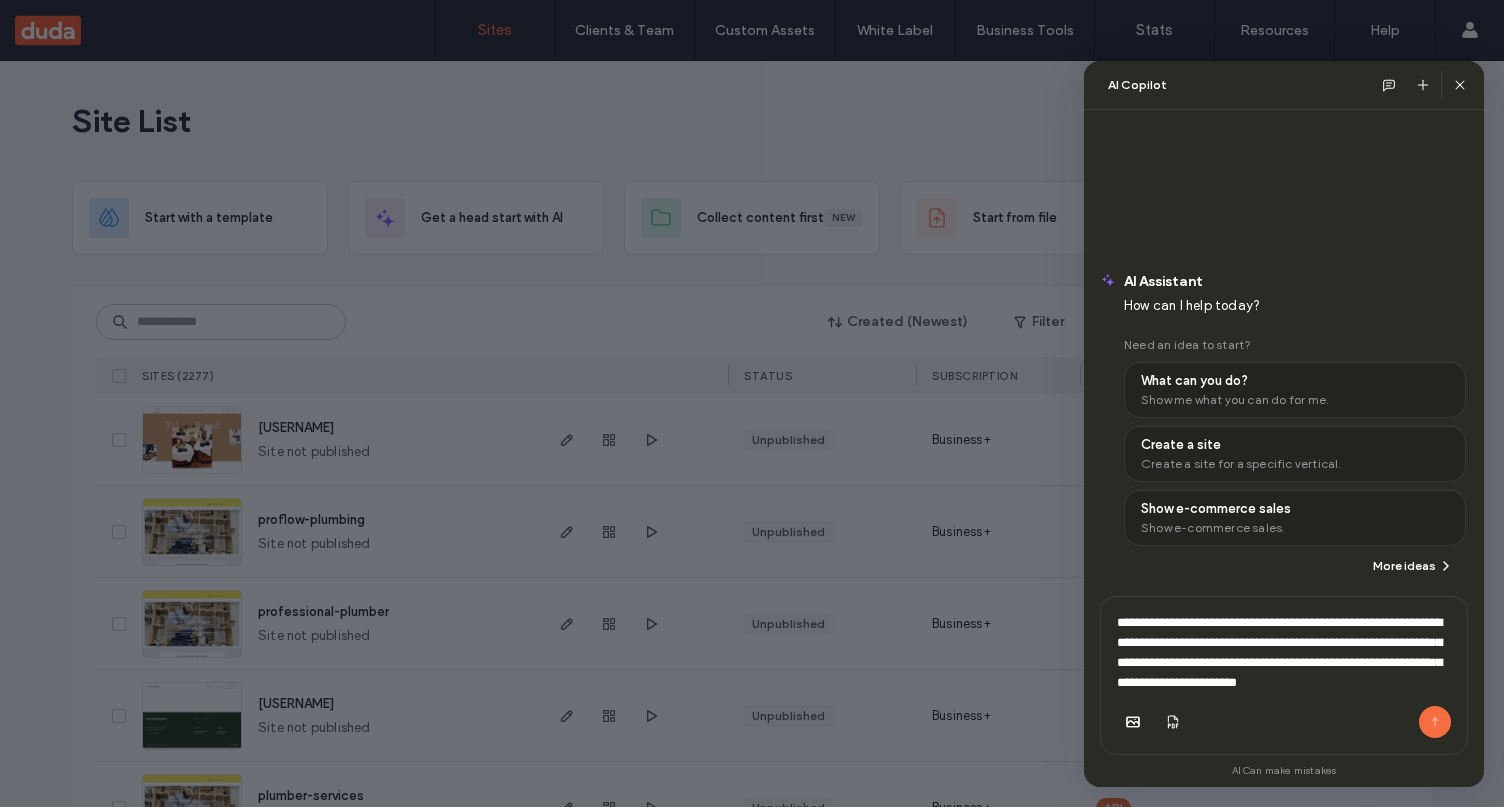 scroll, scrollTop: 8, scrollLeft: 0, axis: vertical 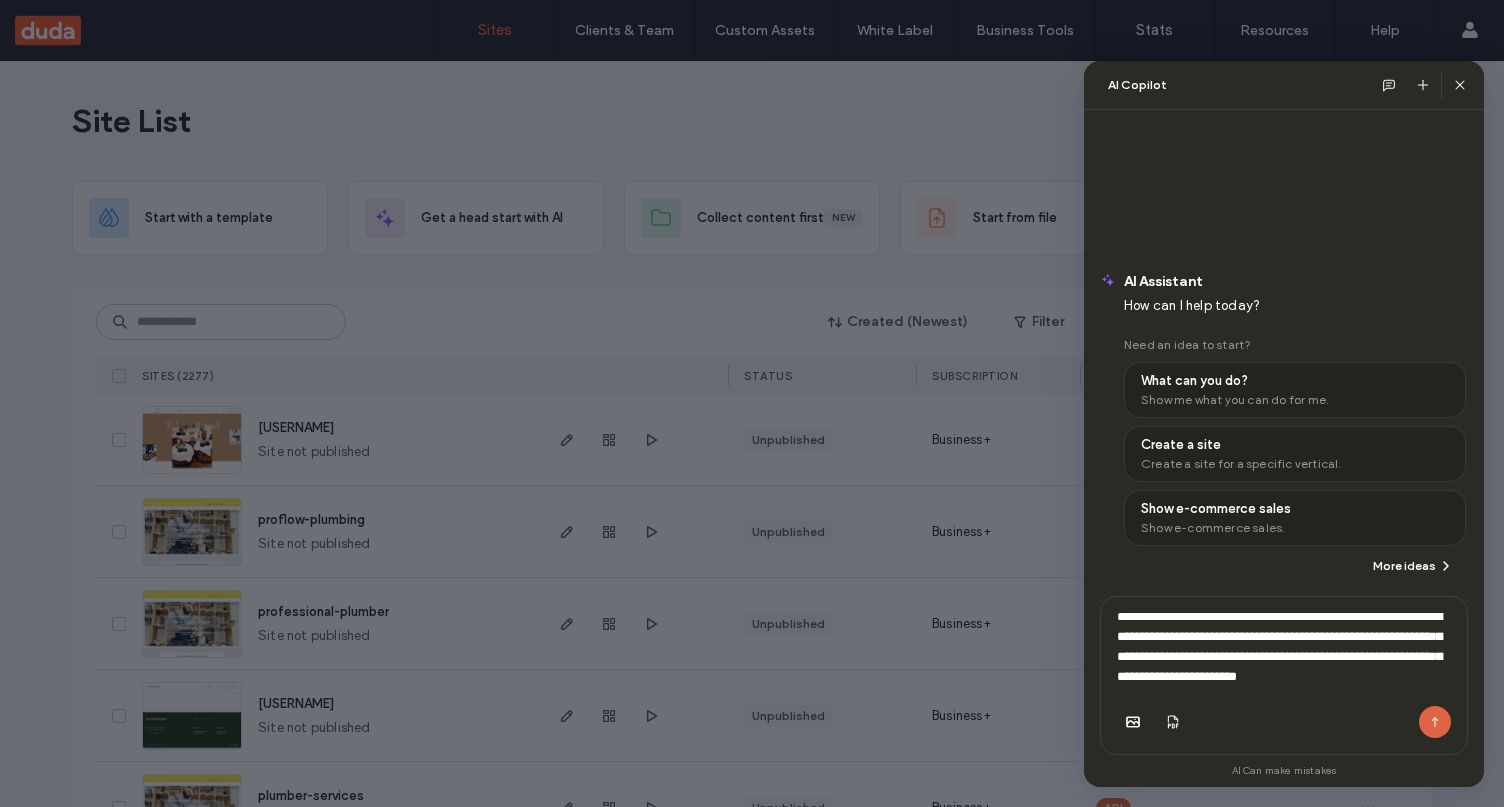type on "**********" 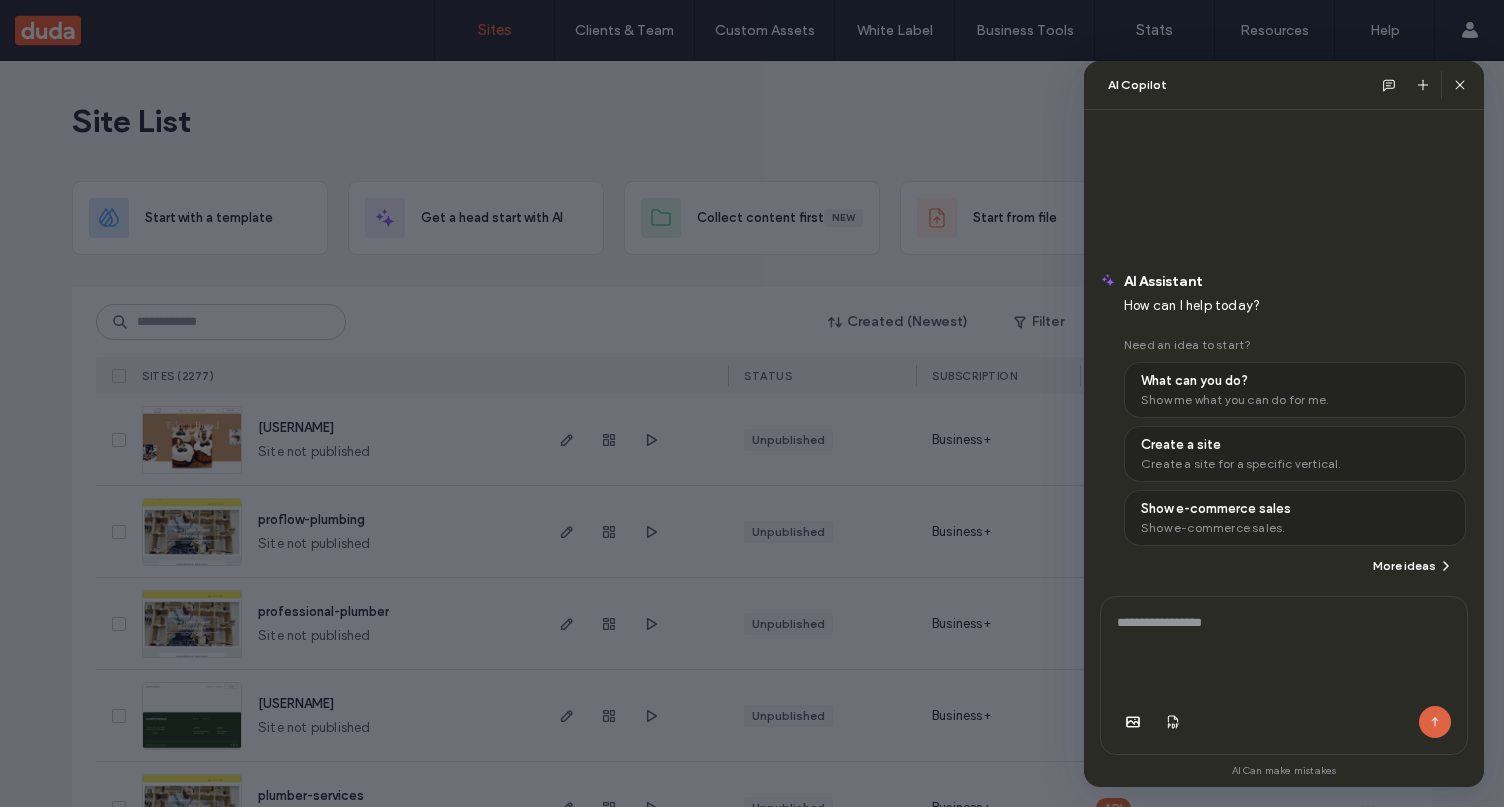 scroll, scrollTop: 0, scrollLeft: 0, axis: both 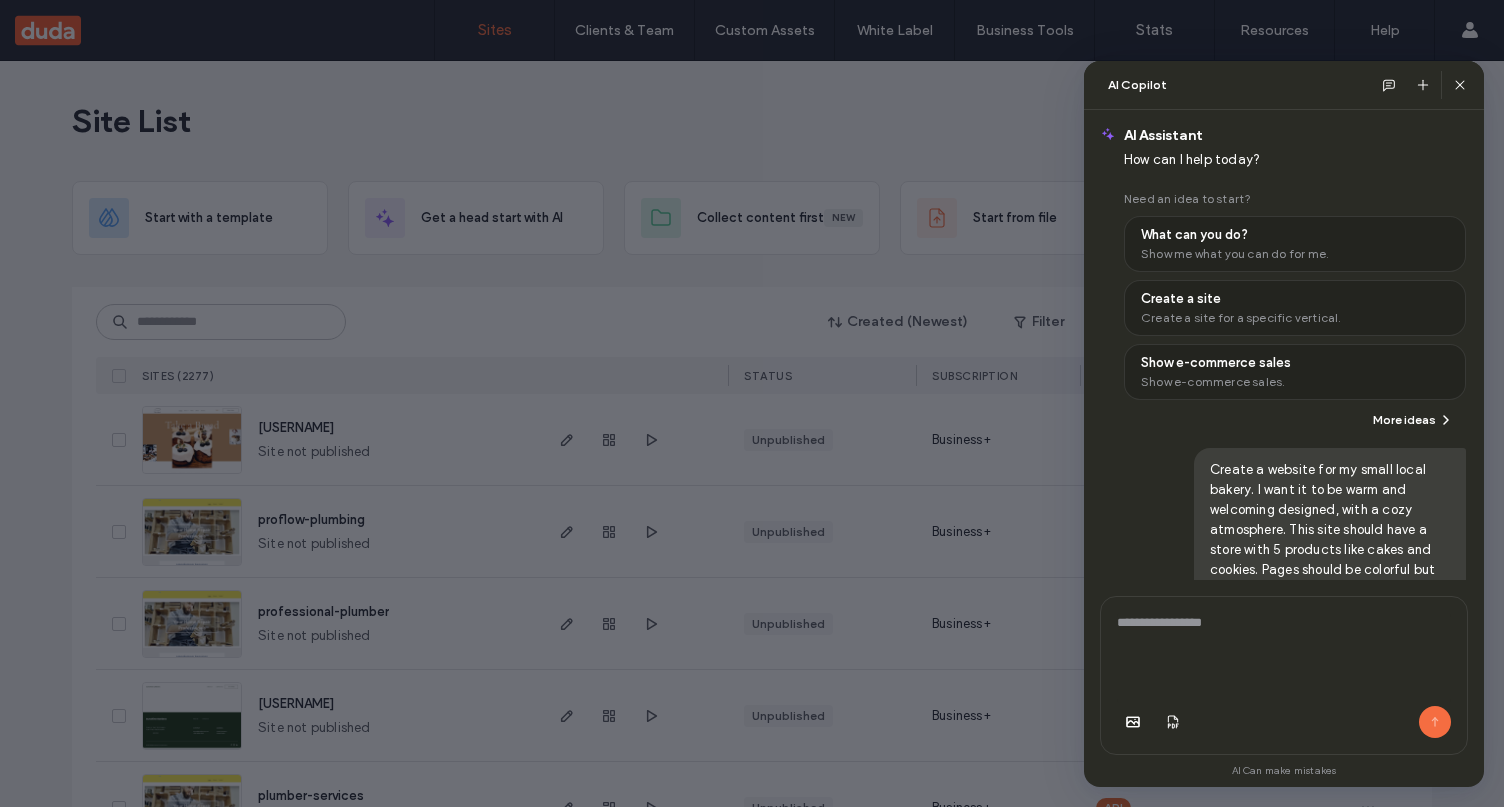click on "AI Copilot   AI Assistant How can I help today? Need an idea to start? What can you do? Show me what you can do for me. Create a site Create a site for a specific vertical. Show e-commerce sales Show e-commerce sales. More ideas Create a website for my small local bakery. I want it to be warm and welcoming designed, with a cozy atmosphere. This site should have a store with 5 products like cakes and cookies. Pages should be colorful but simple. AI Assistant I'll help you create a warm and welcoming bakery website with a store! Let me break this down into steps:
Plan:
Find a suitable template for a bakery
Create the site
Set up the eCommerce store
Add 5 bakery products (cakes and cookies)
Update the site theme with warm, cozy colors
Replace content with bakery-themed materials
Let me start by finding available templates:
Calling list_templates ... Done!
Calling create_site ... Done!
Calling create_store ... Error calling tool
Calling create_store_product ... Error calling tool" at bounding box center (752, 403) 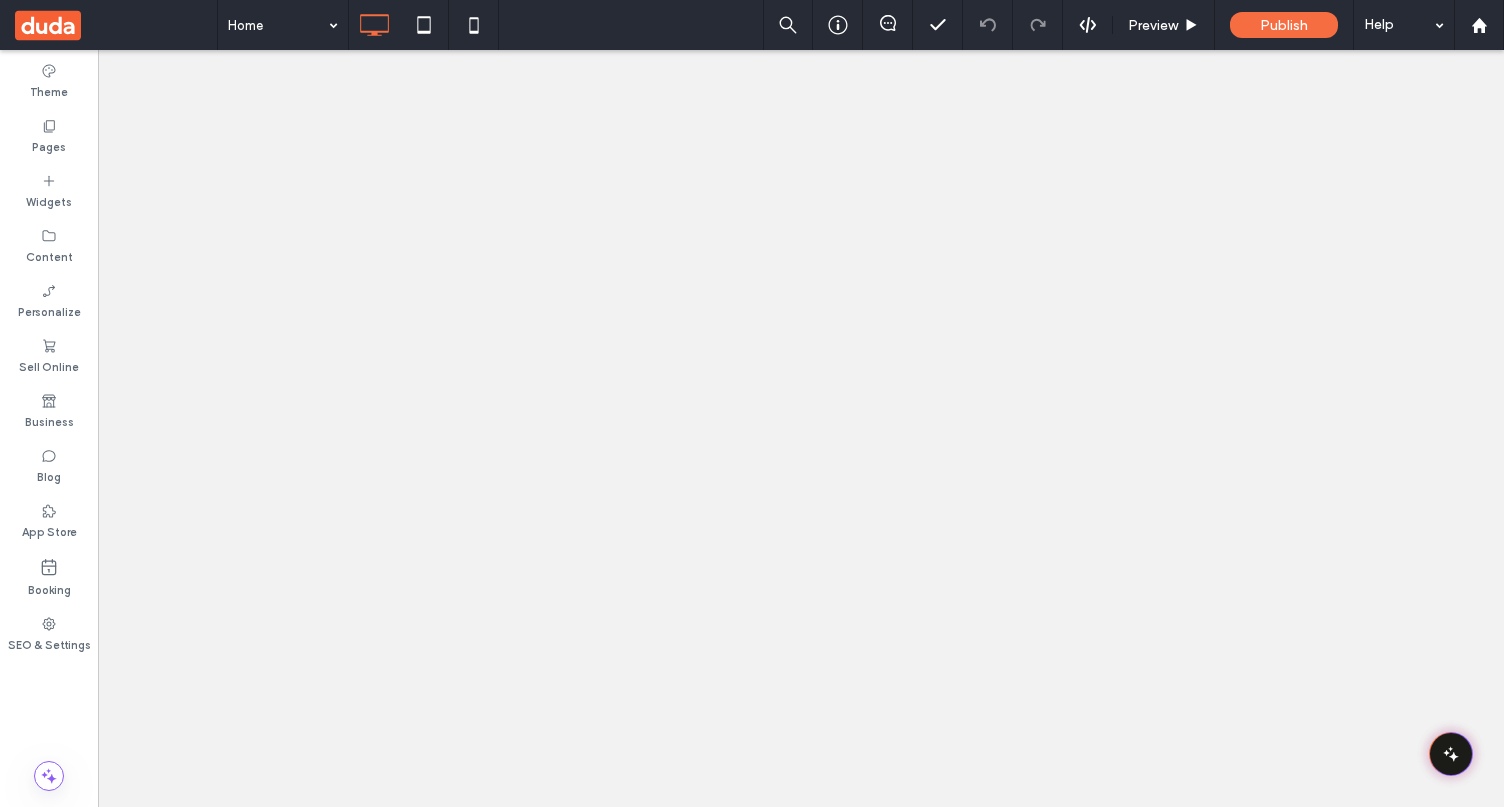 scroll, scrollTop: 0, scrollLeft: 0, axis: both 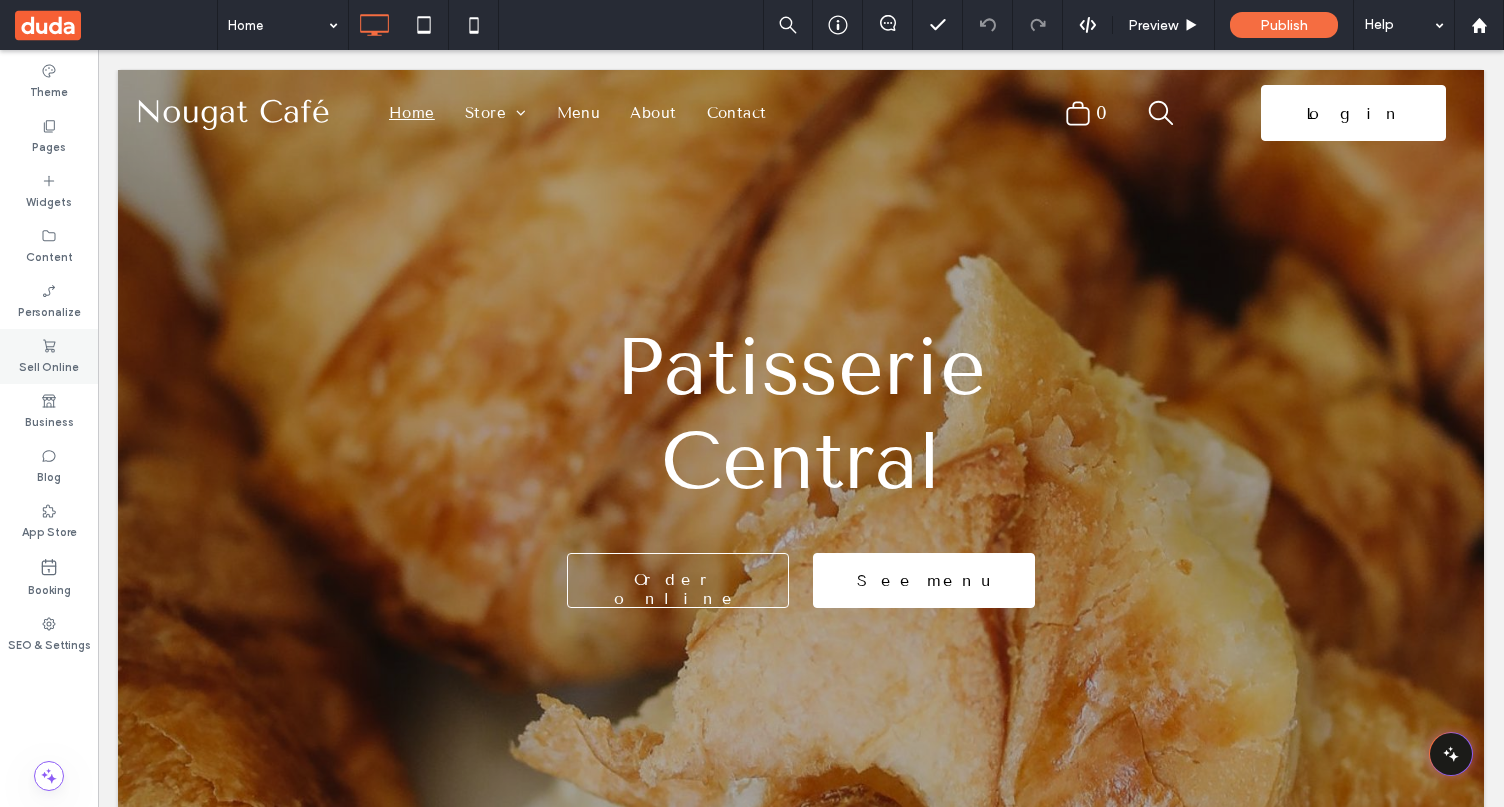 click on "Sell Online" at bounding box center (49, 365) 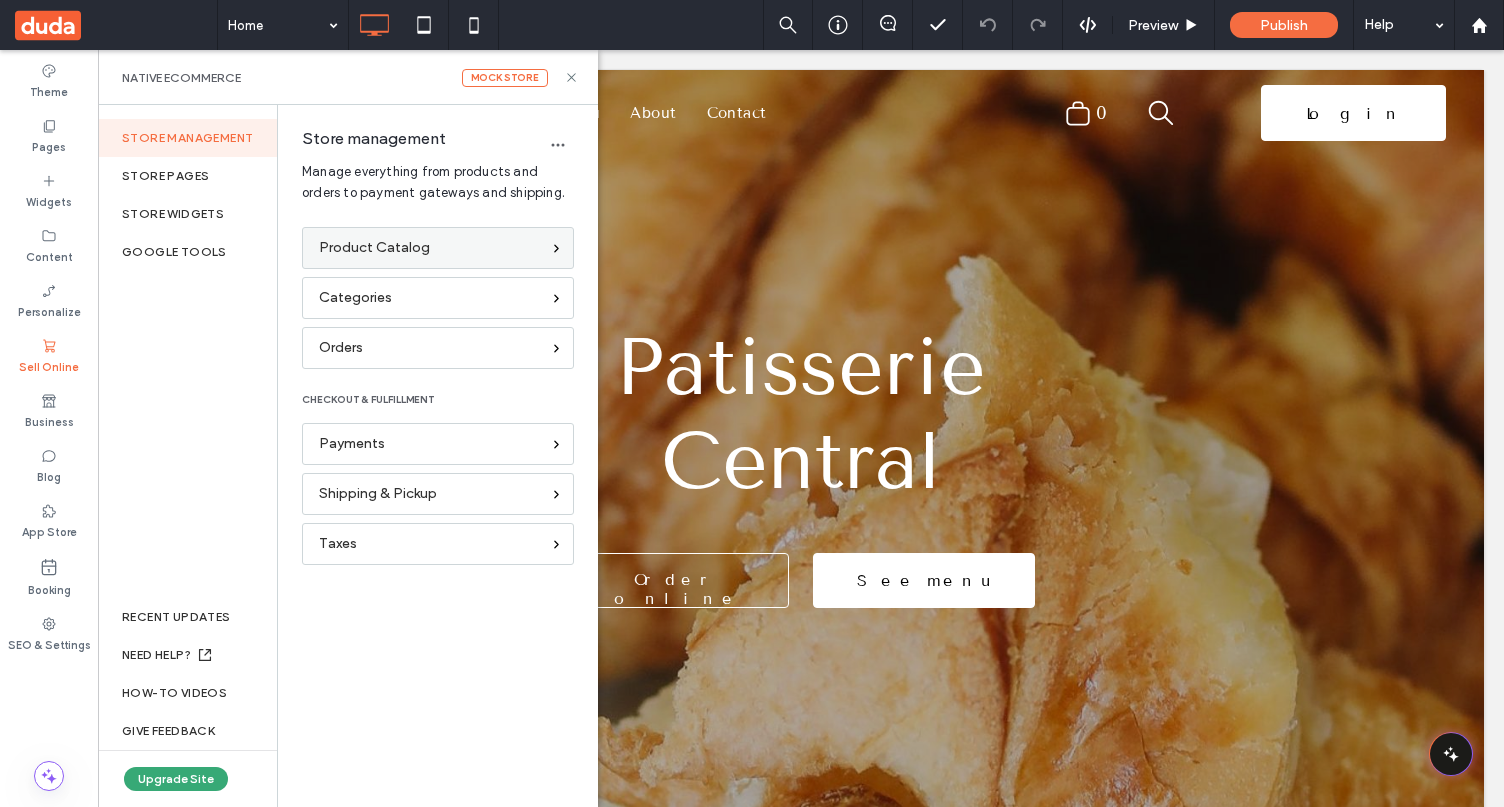 click on "Product Catalog" at bounding box center (374, 248) 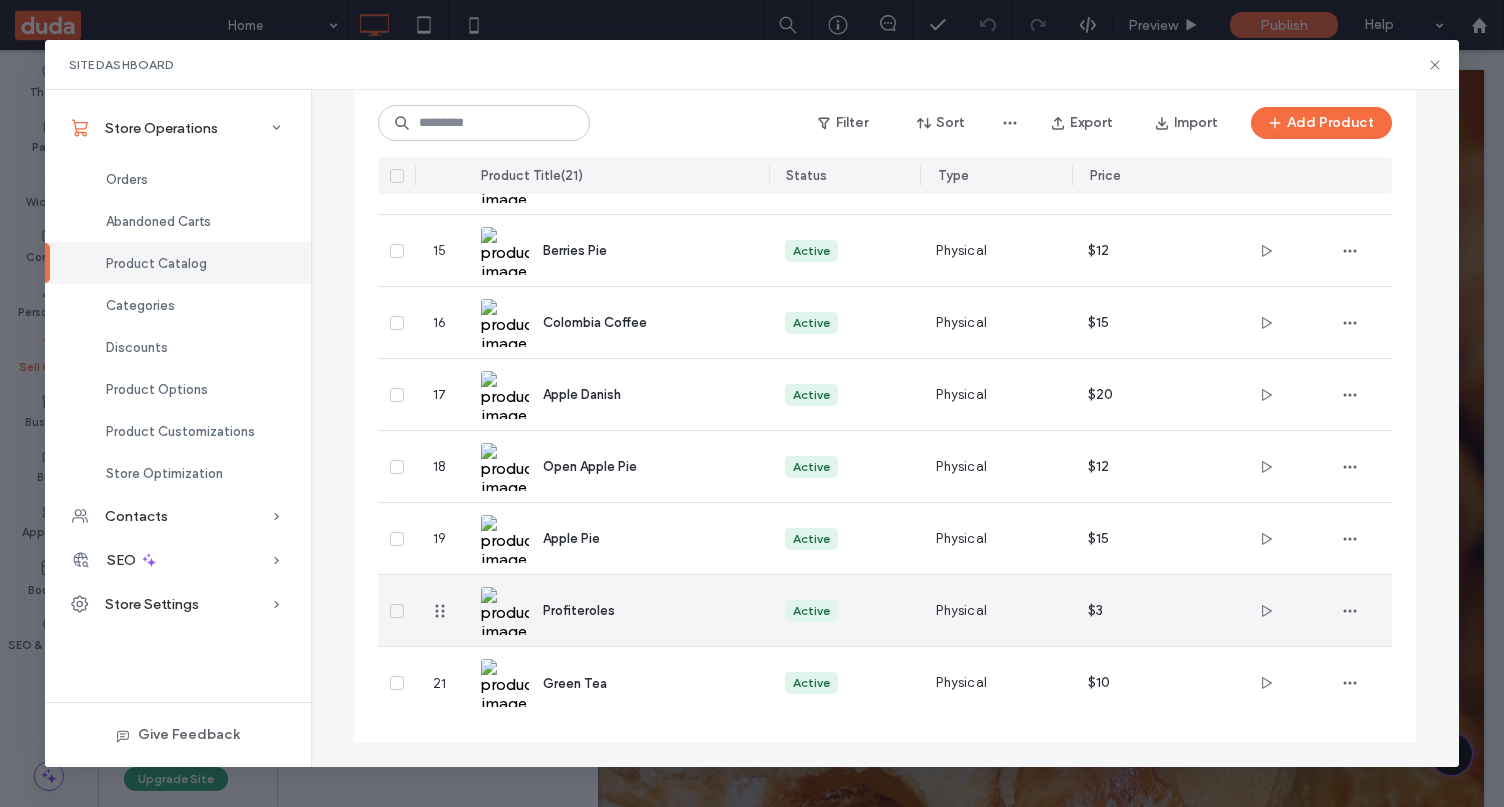scroll, scrollTop: 0, scrollLeft: 0, axis: both 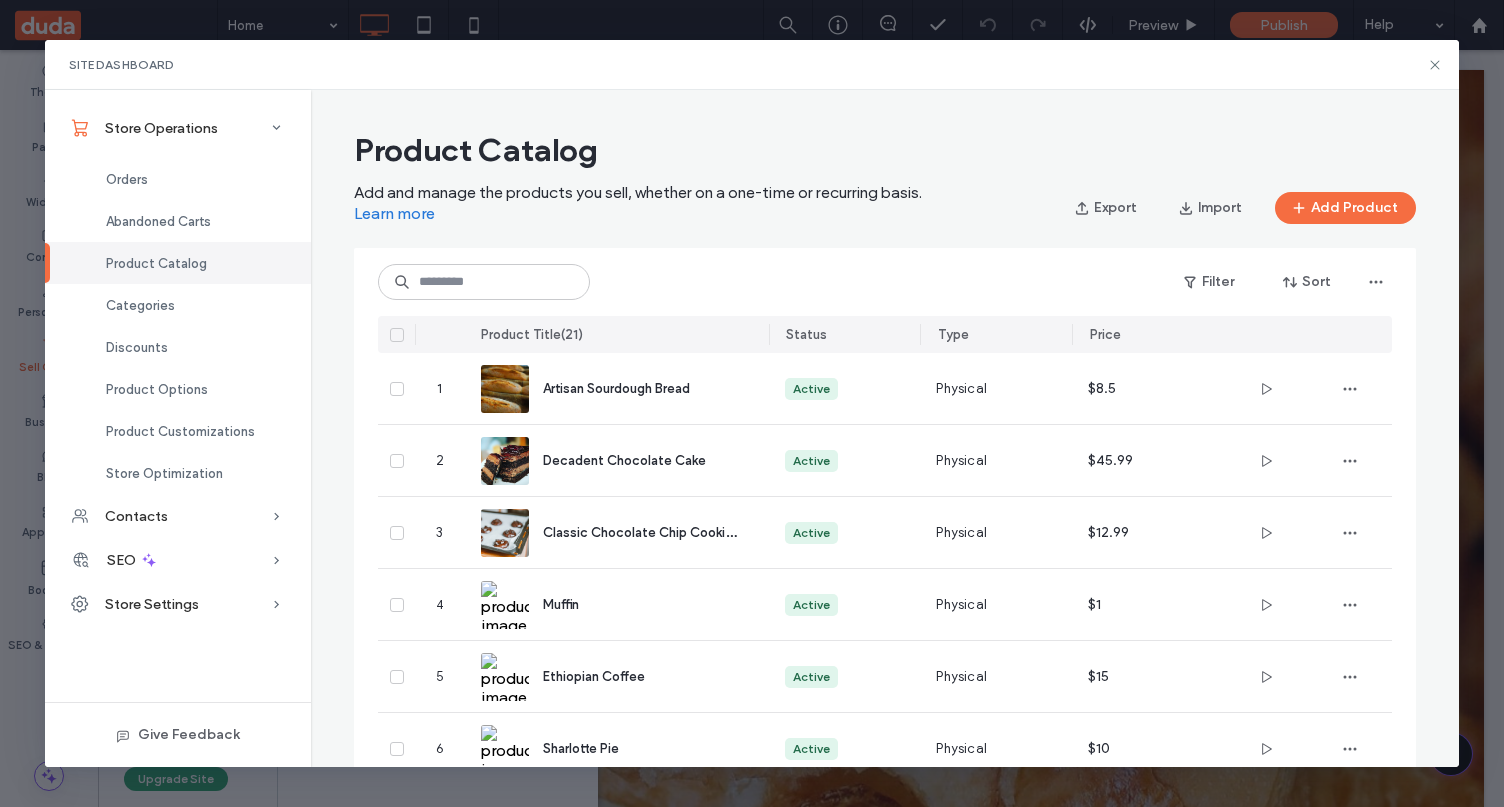 click on "Site Dashboard" at bounding box center (752, 65) 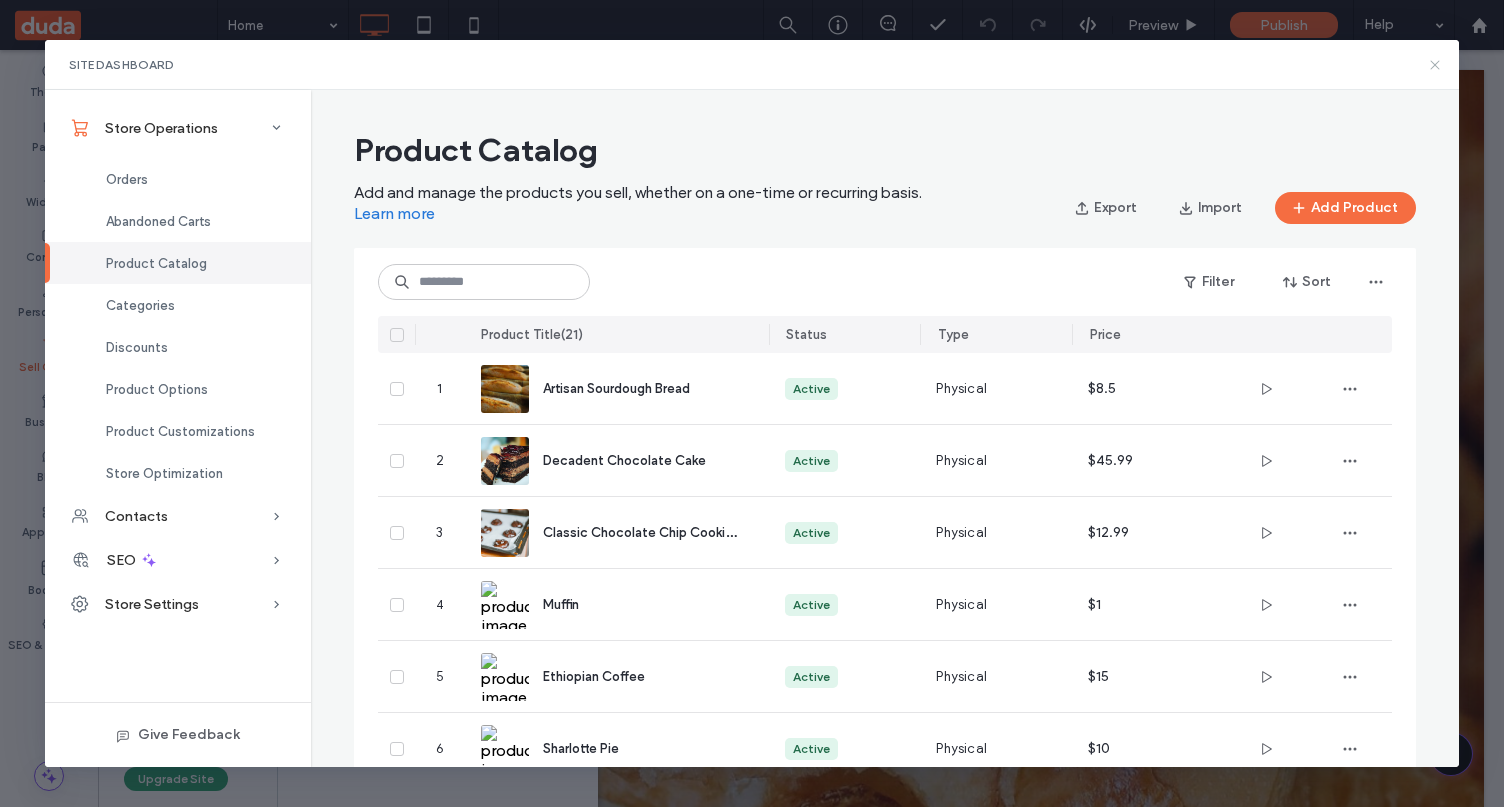 click 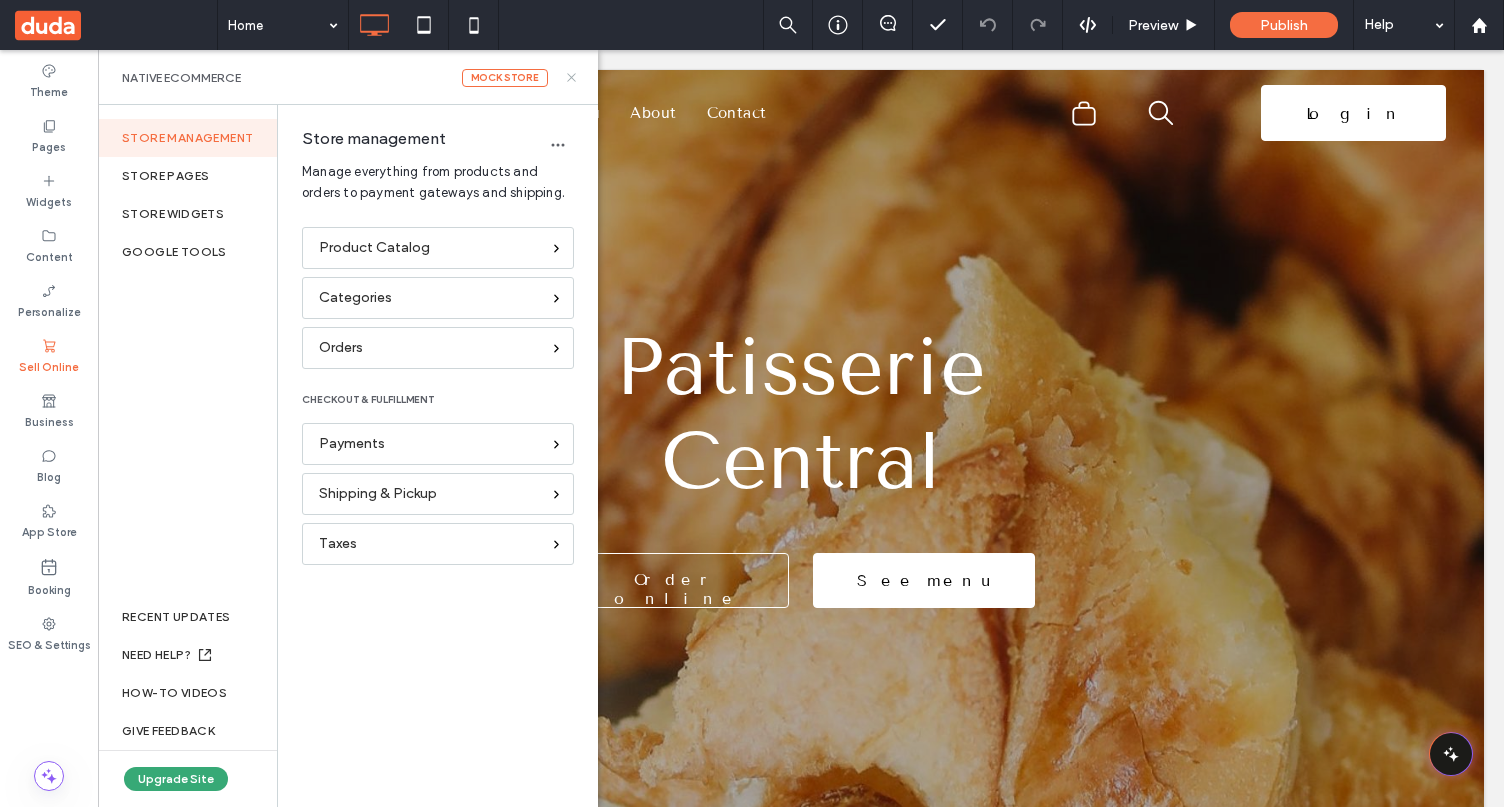 scroll, scrollTop: 0, scrollLeft: 0, axis: both 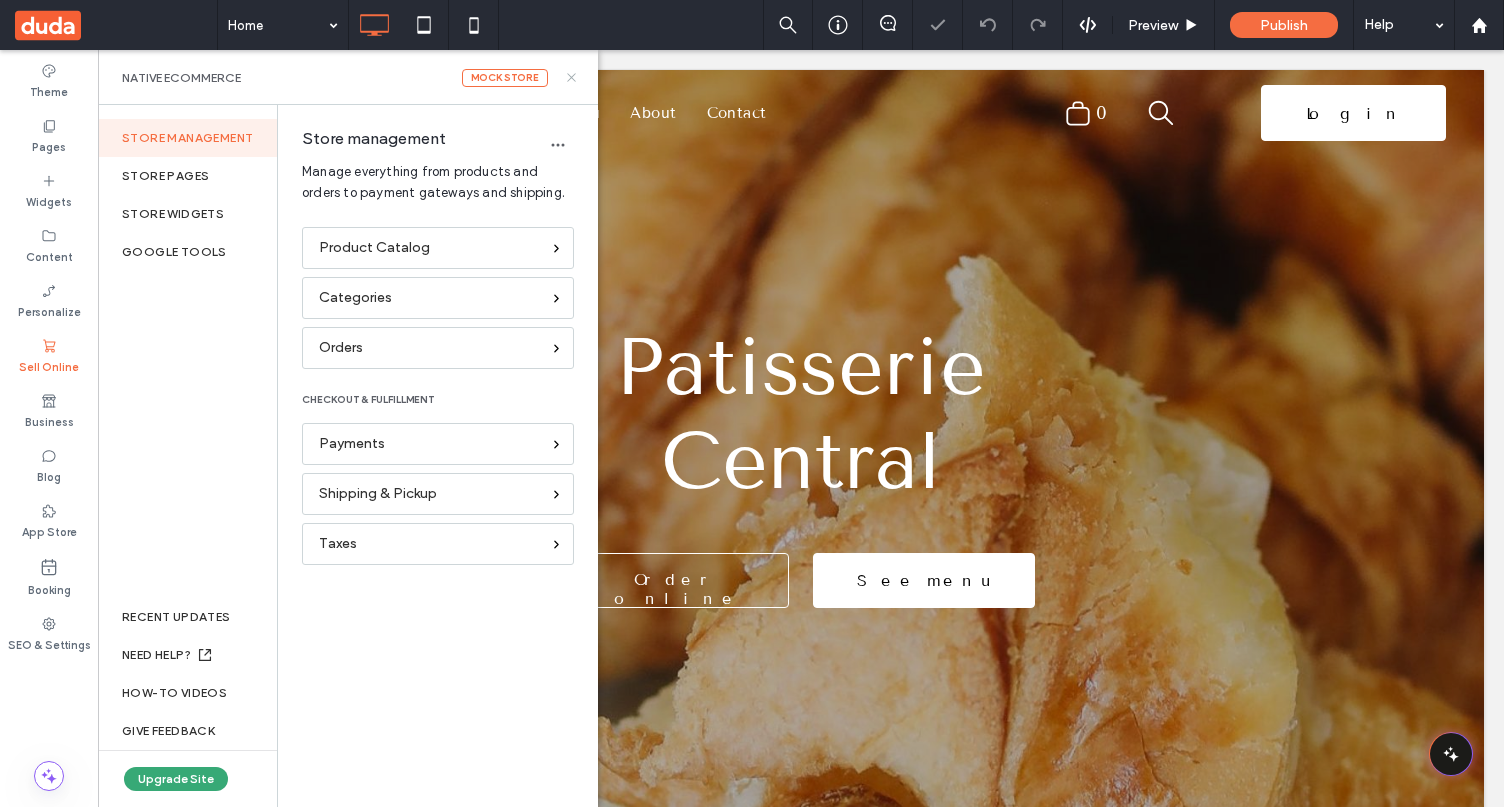click 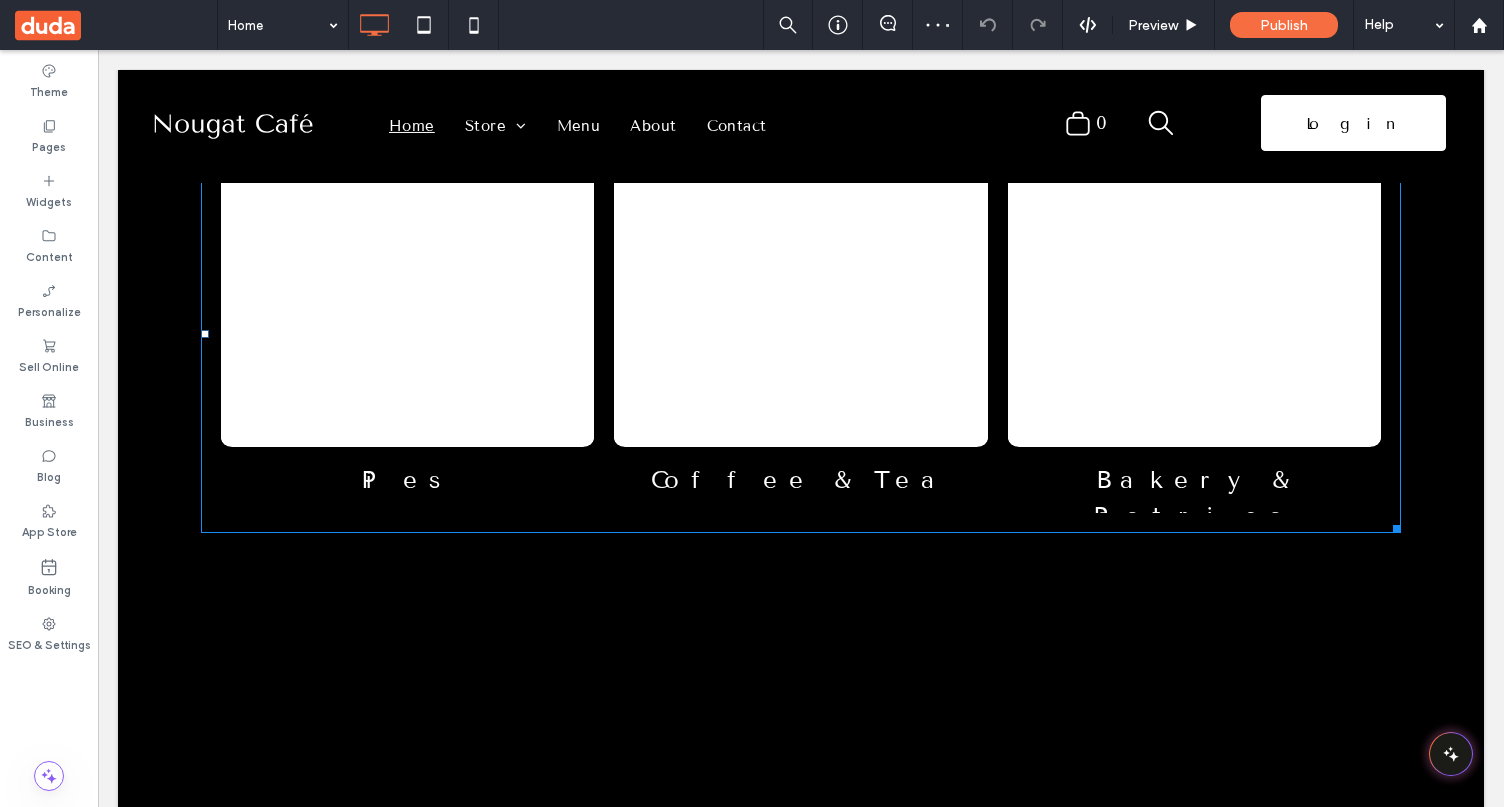 scroll, scrollTop: 867, scrollLeft: 0, axis: vertical 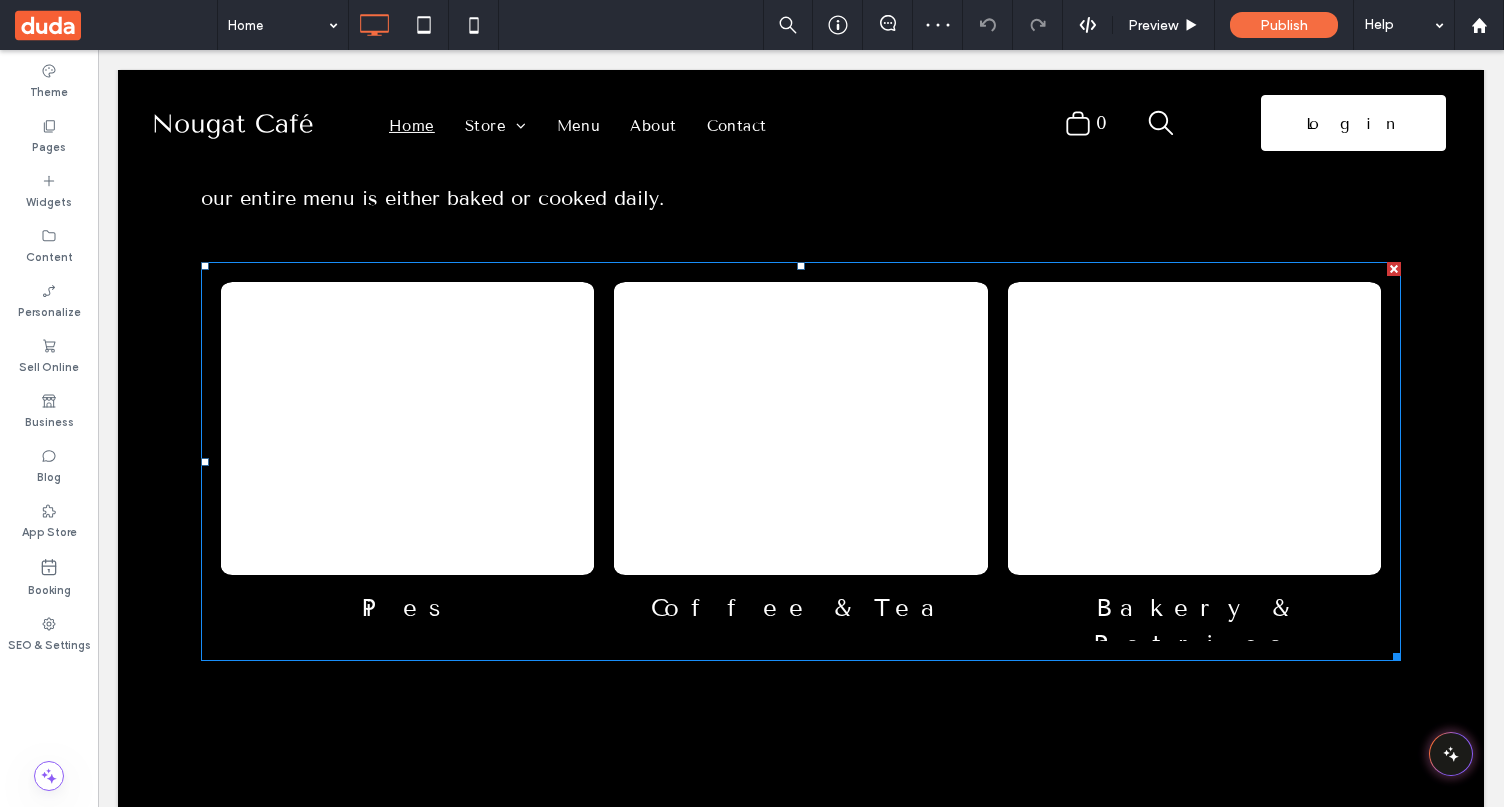 click at bounding box center [1194, 428] 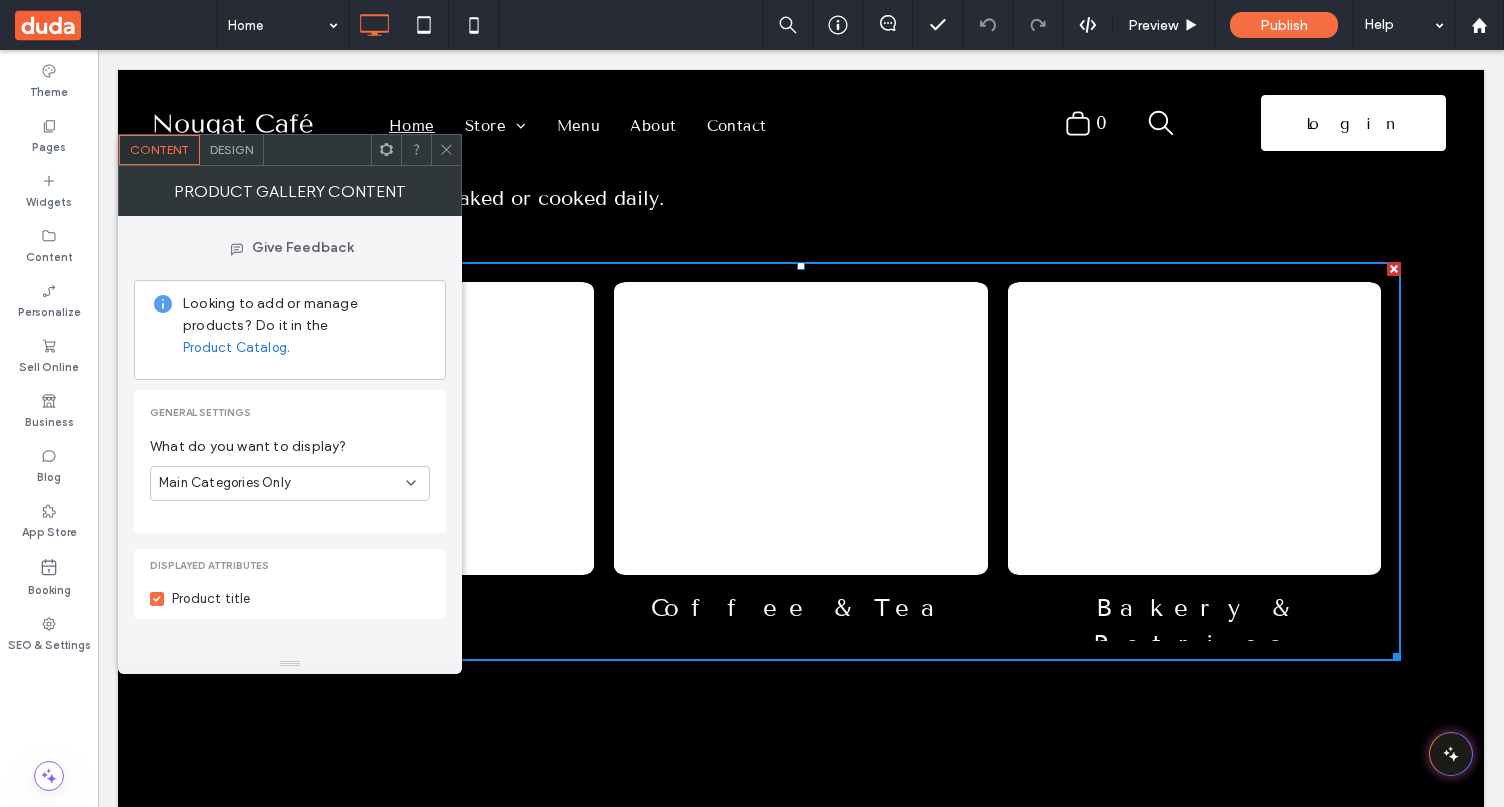 click at bounding box center [446, 150] 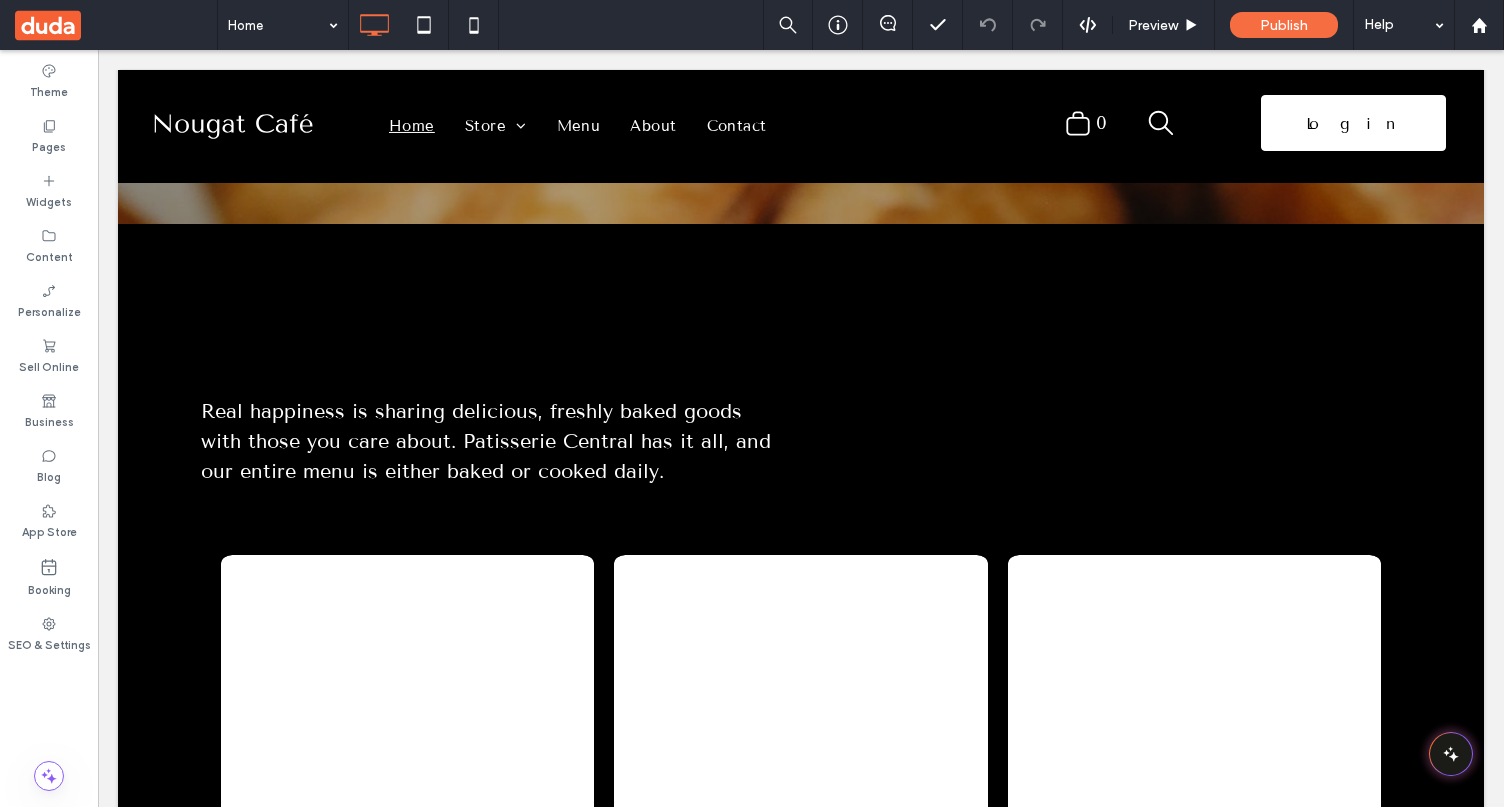 scroll, scrollTop: 0, scrollLeft: 0, axis: both 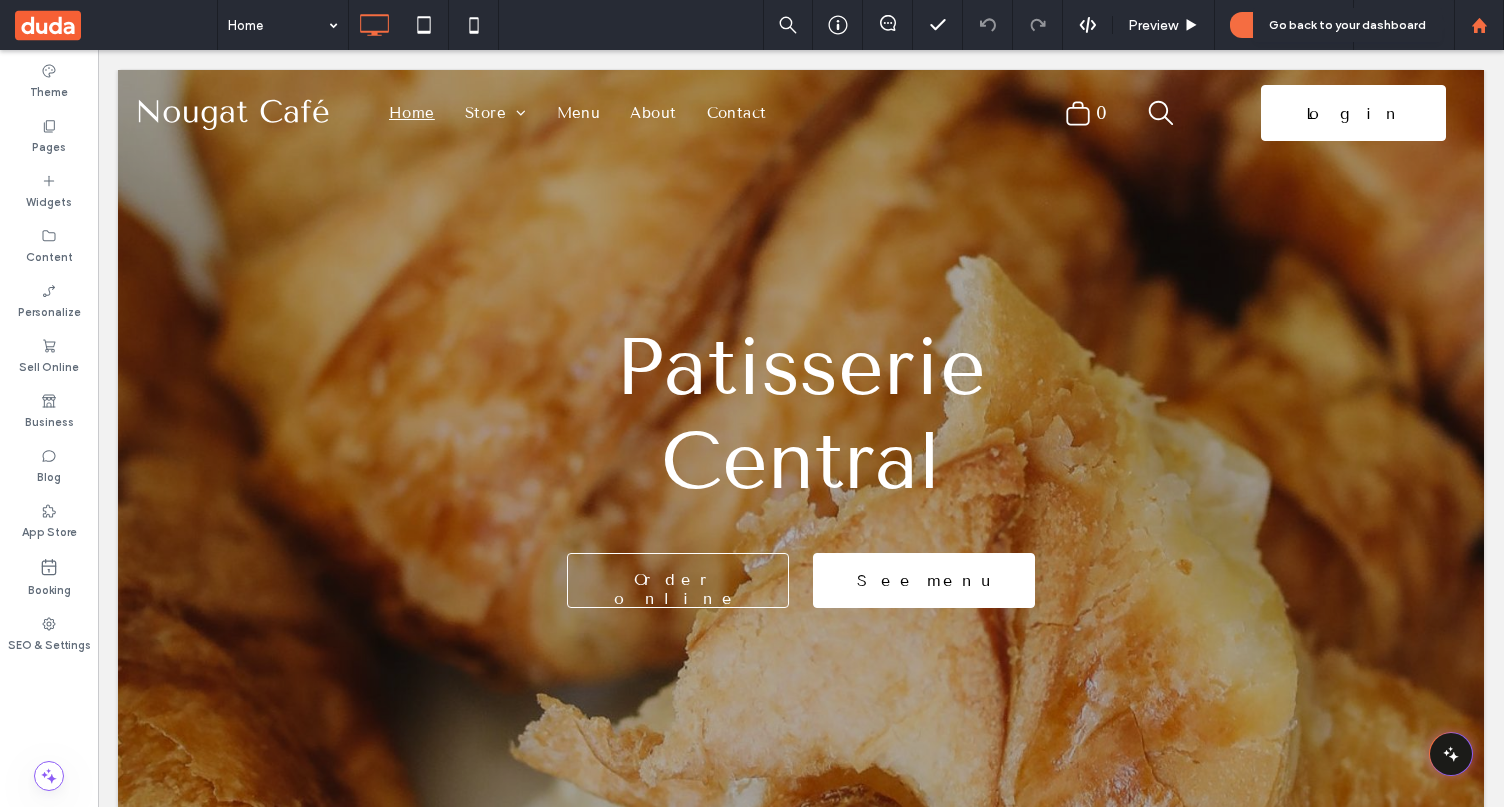 click 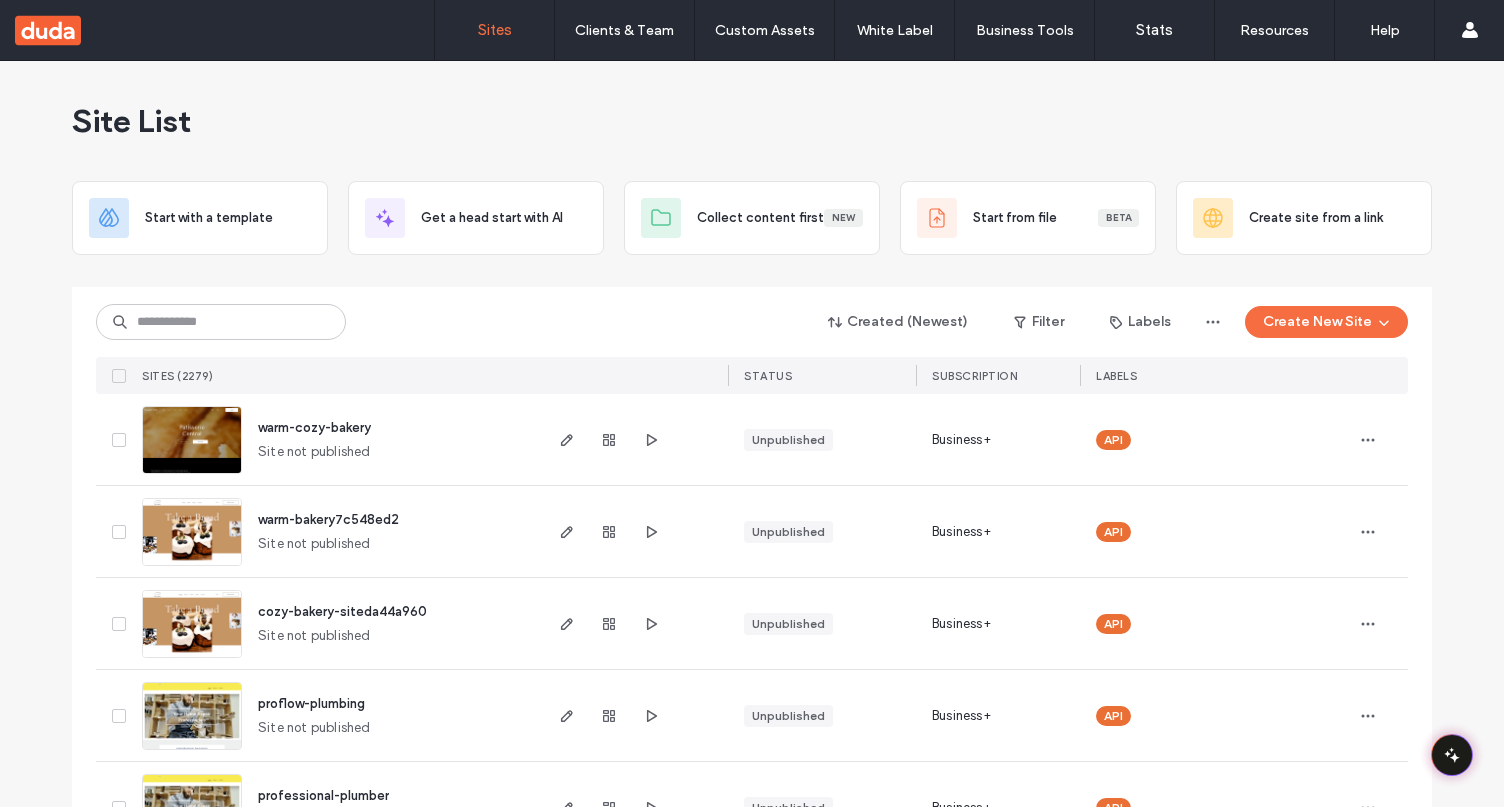 scroll, scrollTop: 0, scrollLeft: 0, axis: both 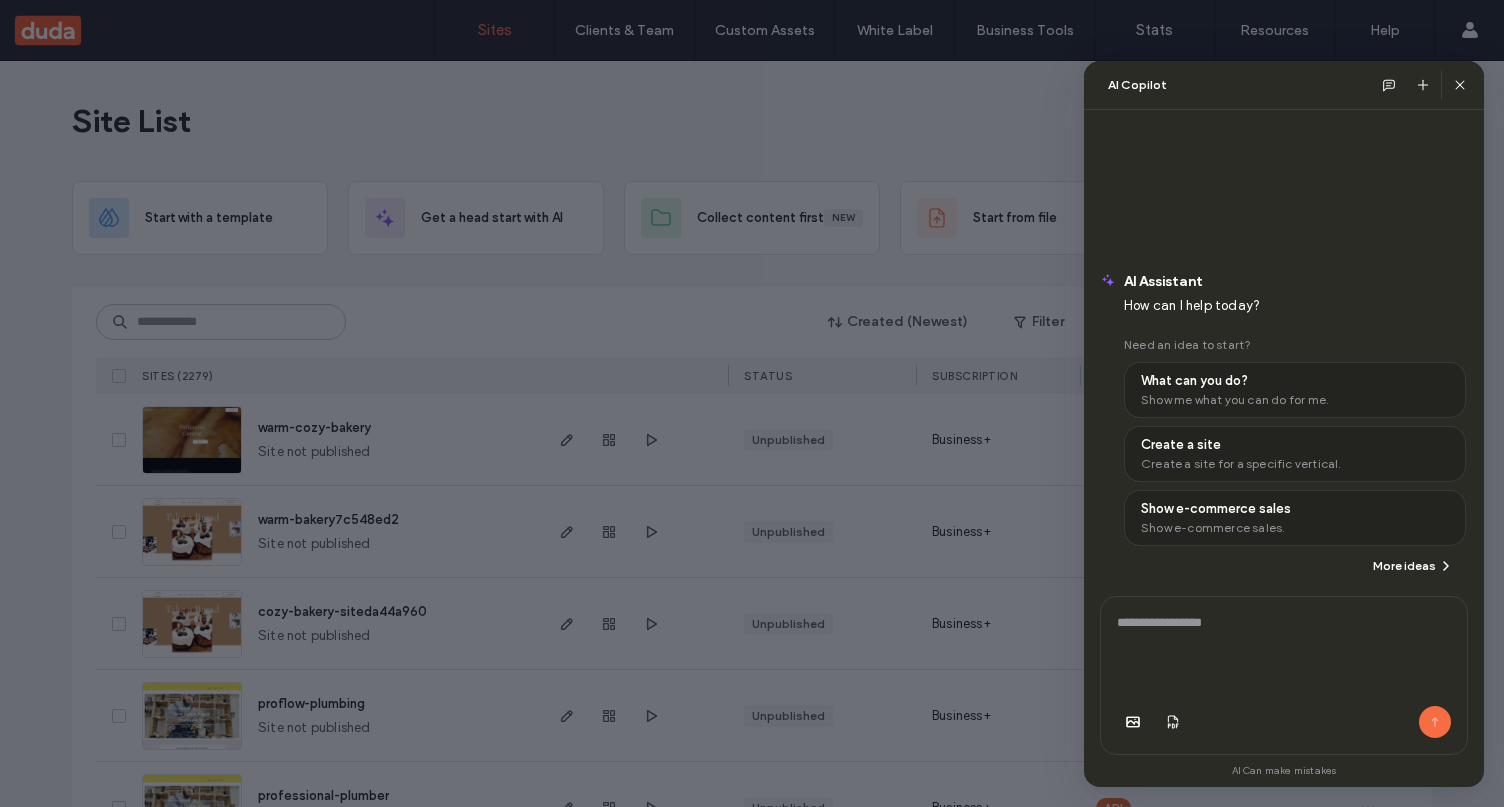 click at bounding box center (1284, 658) 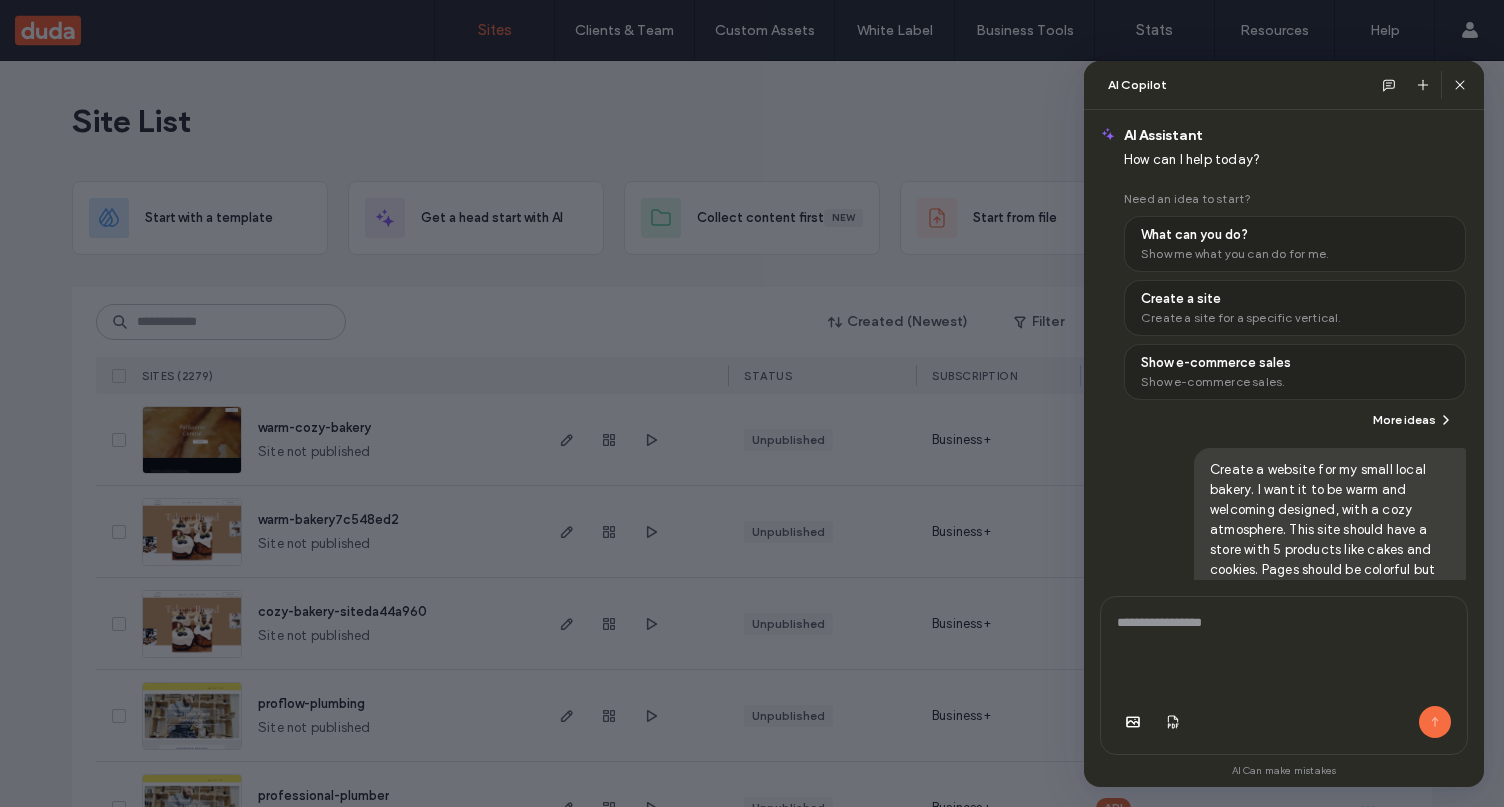 scroll, scrollTop: 0, scrollLeft: 0, axis: both 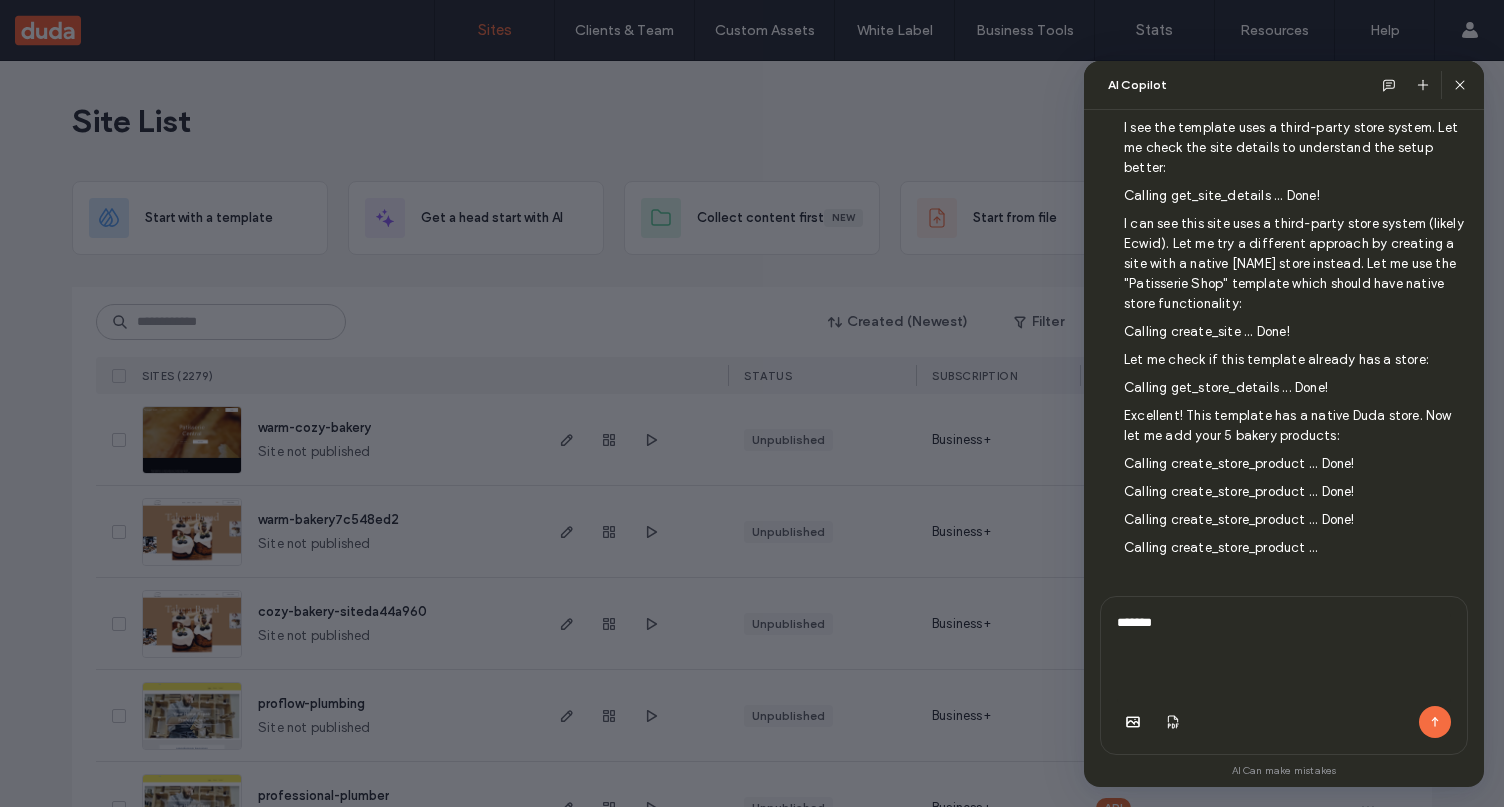 type on "********" 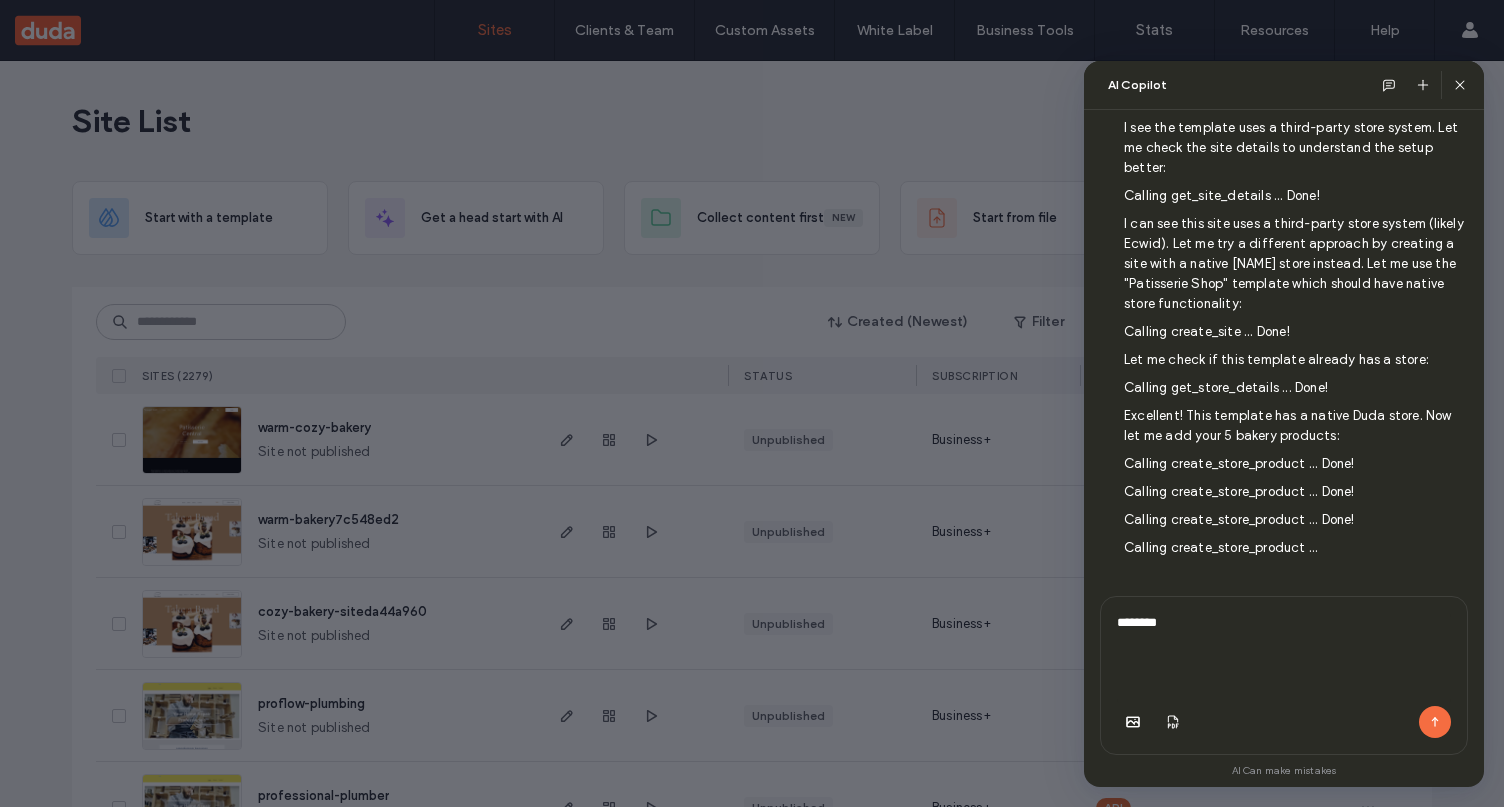 type 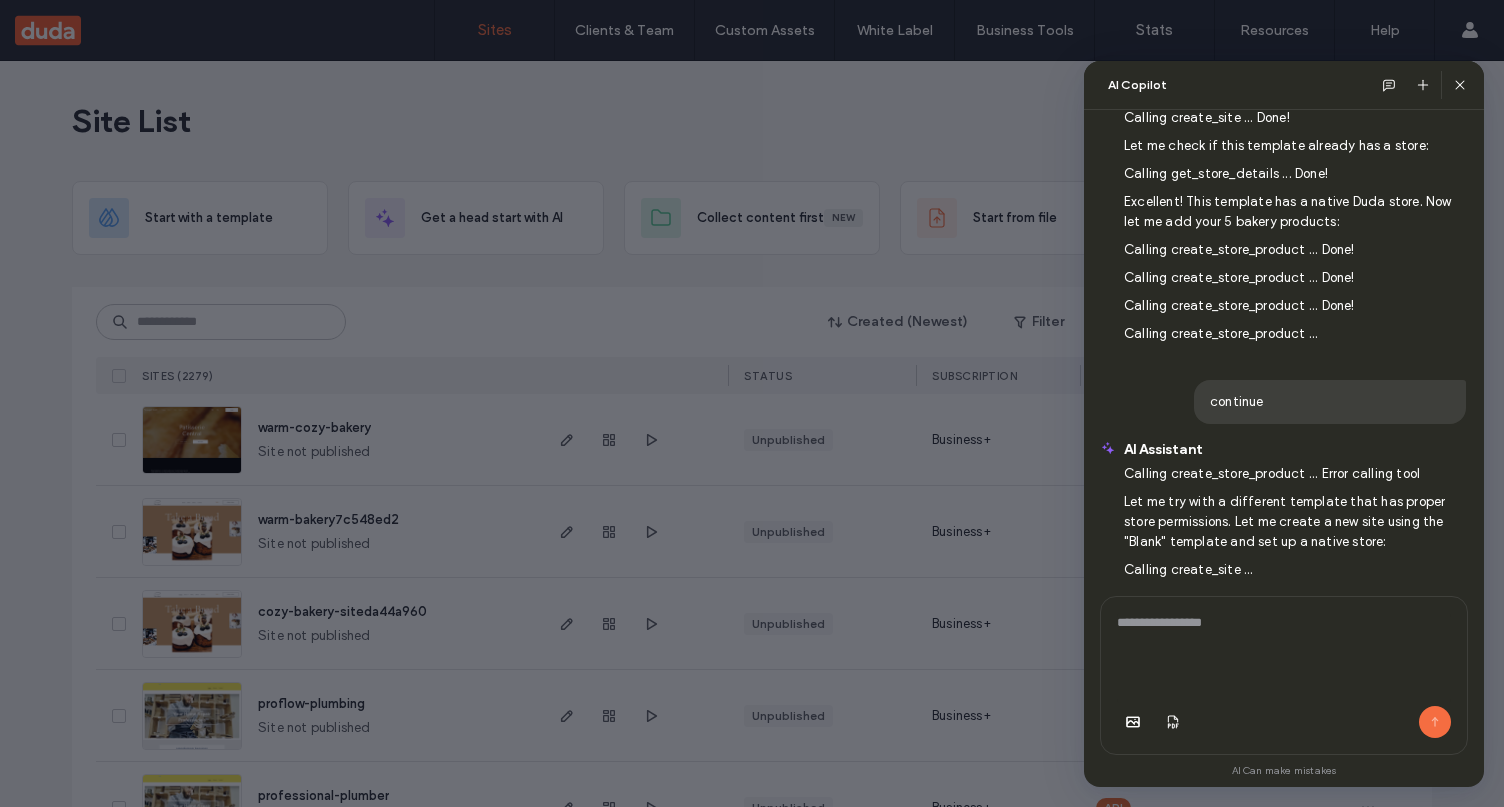scroll, scrollTop: 1554, scrollLeft: 0, axis: vertical 